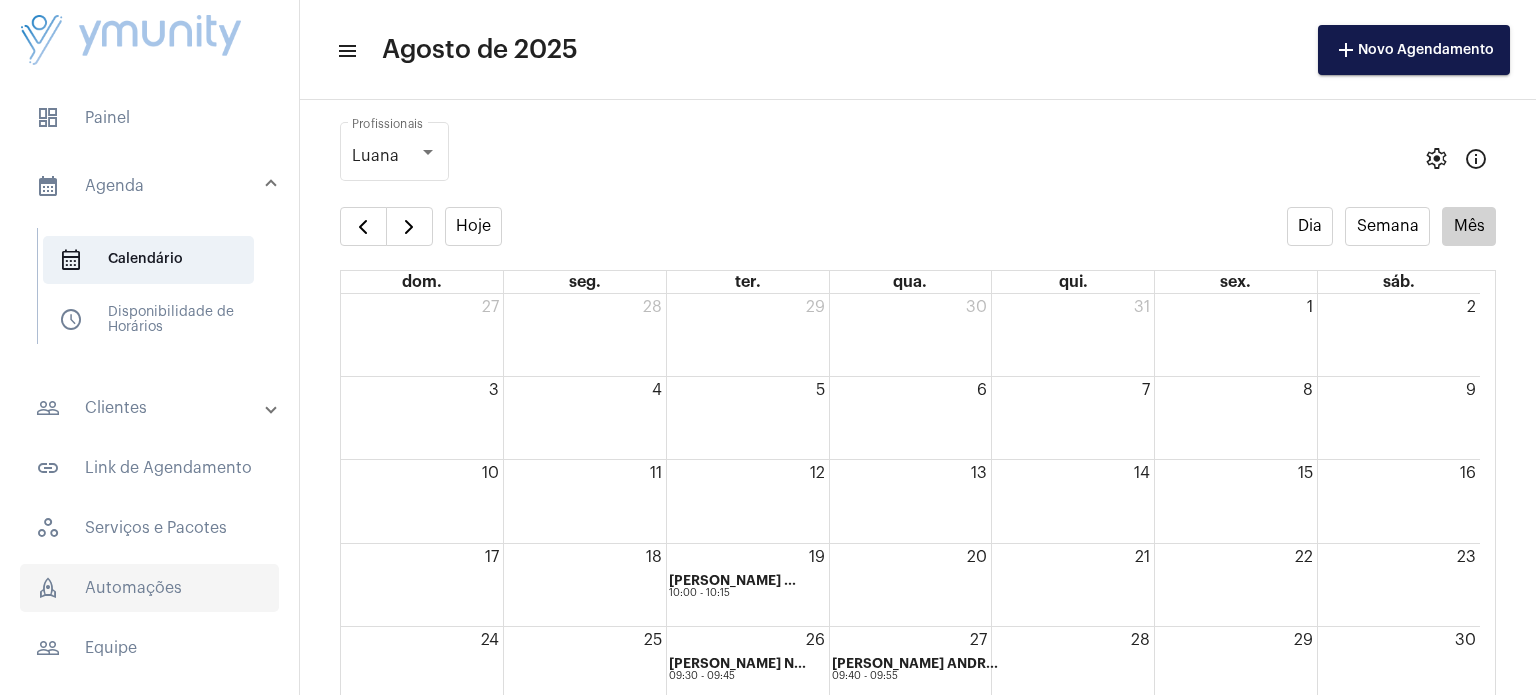 scroll, scrollTop: 0, scrollLeft: 0, axis: both 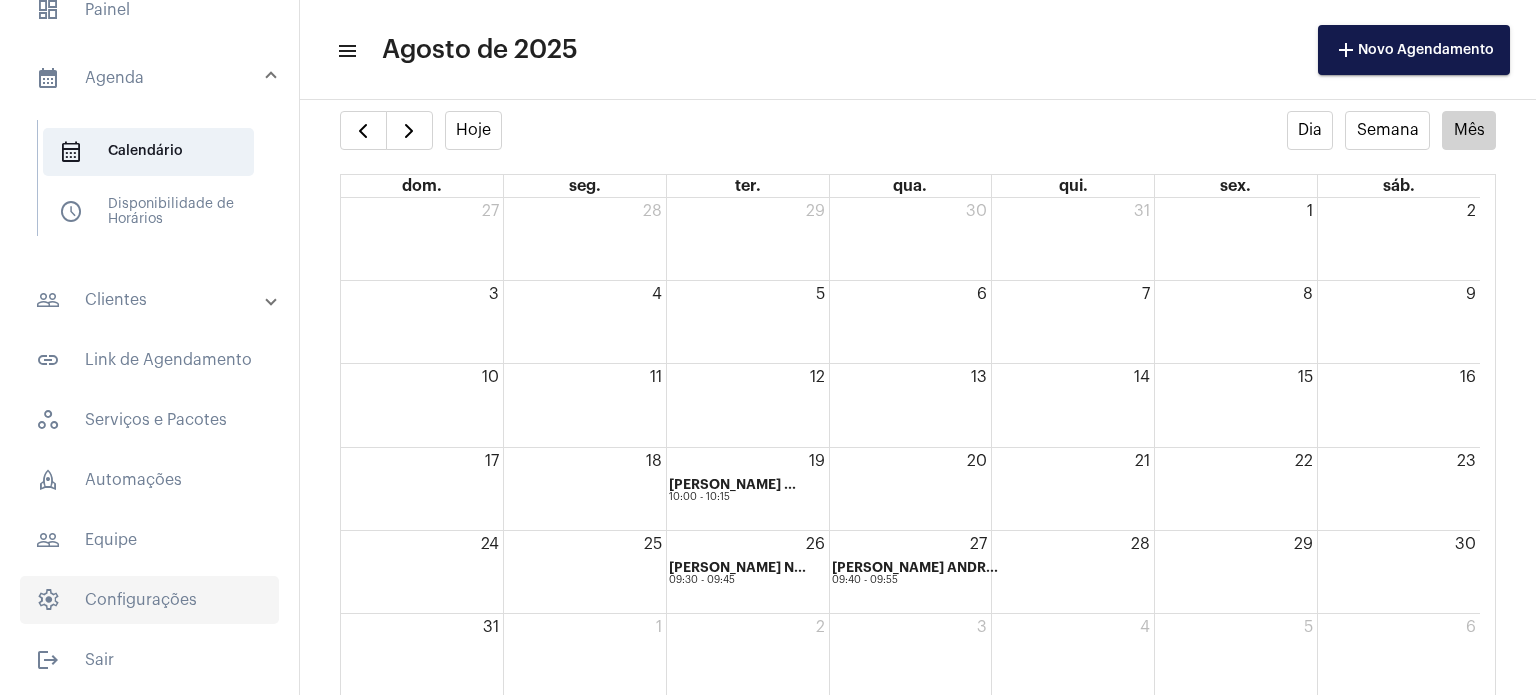 click on "settings   Configurações" 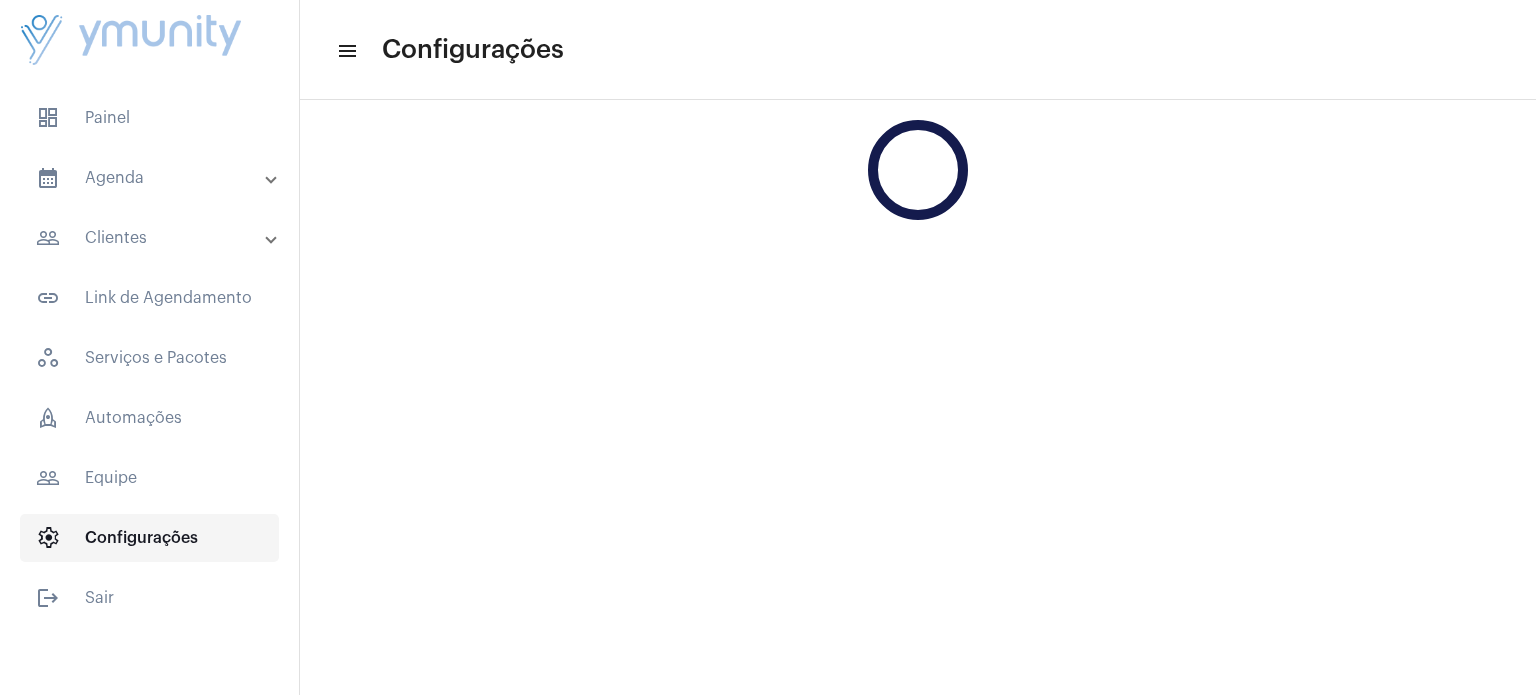 scroll, scrollTop: 0, scrollLeft: 0, axis: both 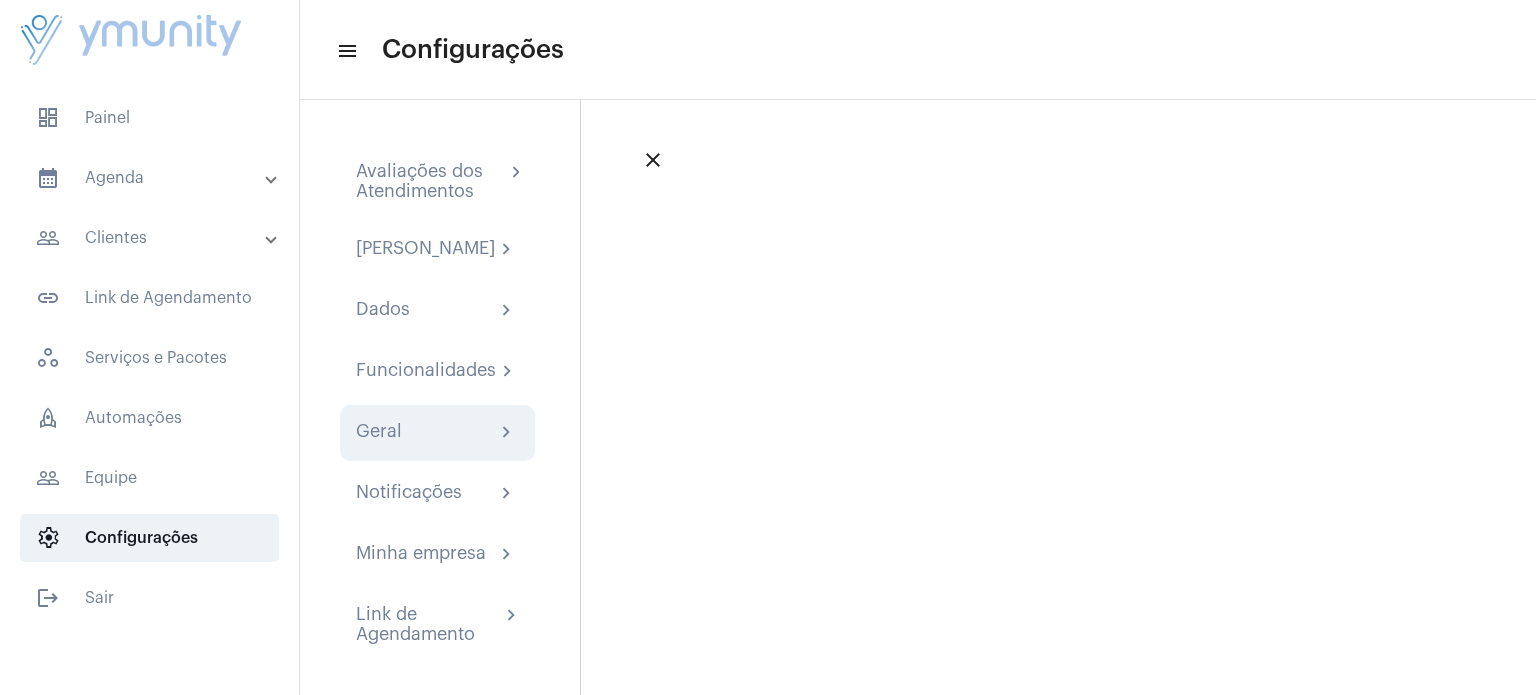 click on "Geral chevron_right" 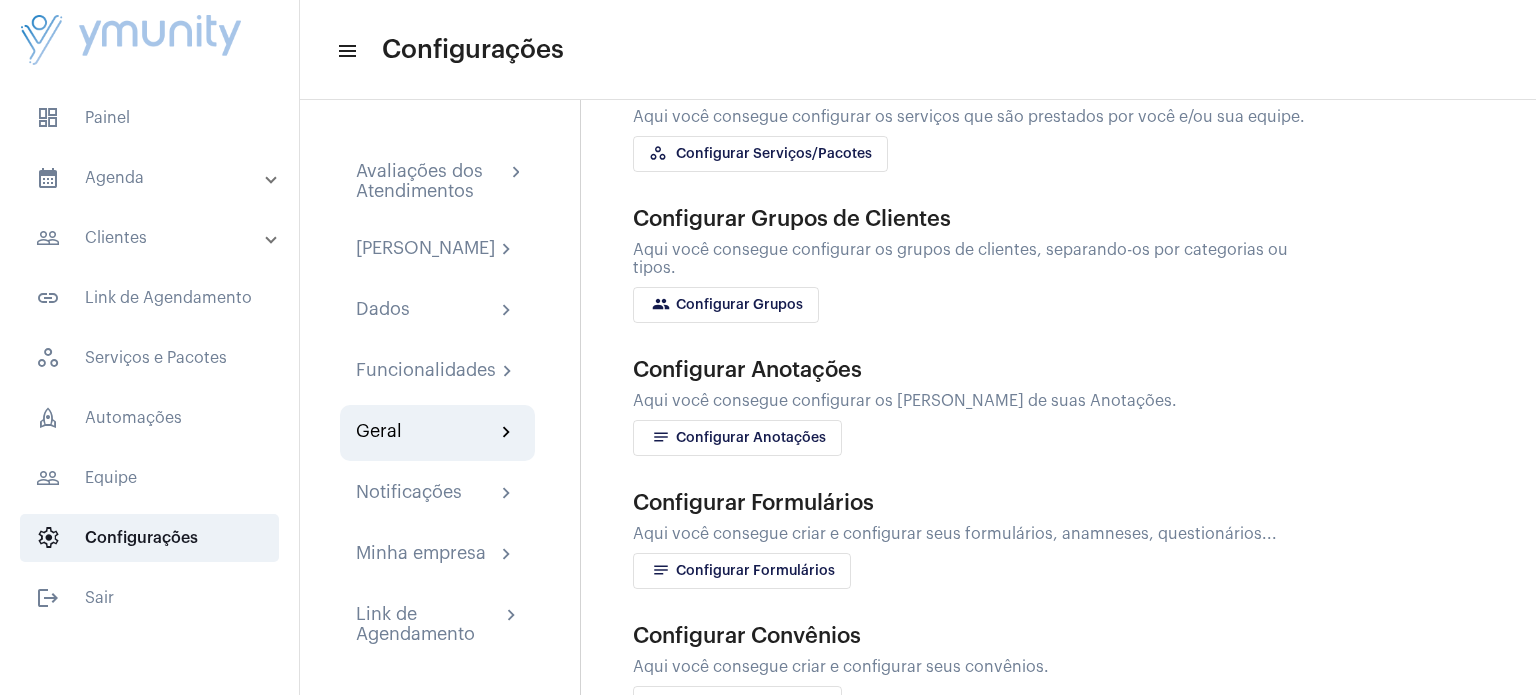 scroll, scrollTop: 422, scrollLeft: 0, axis: vertical 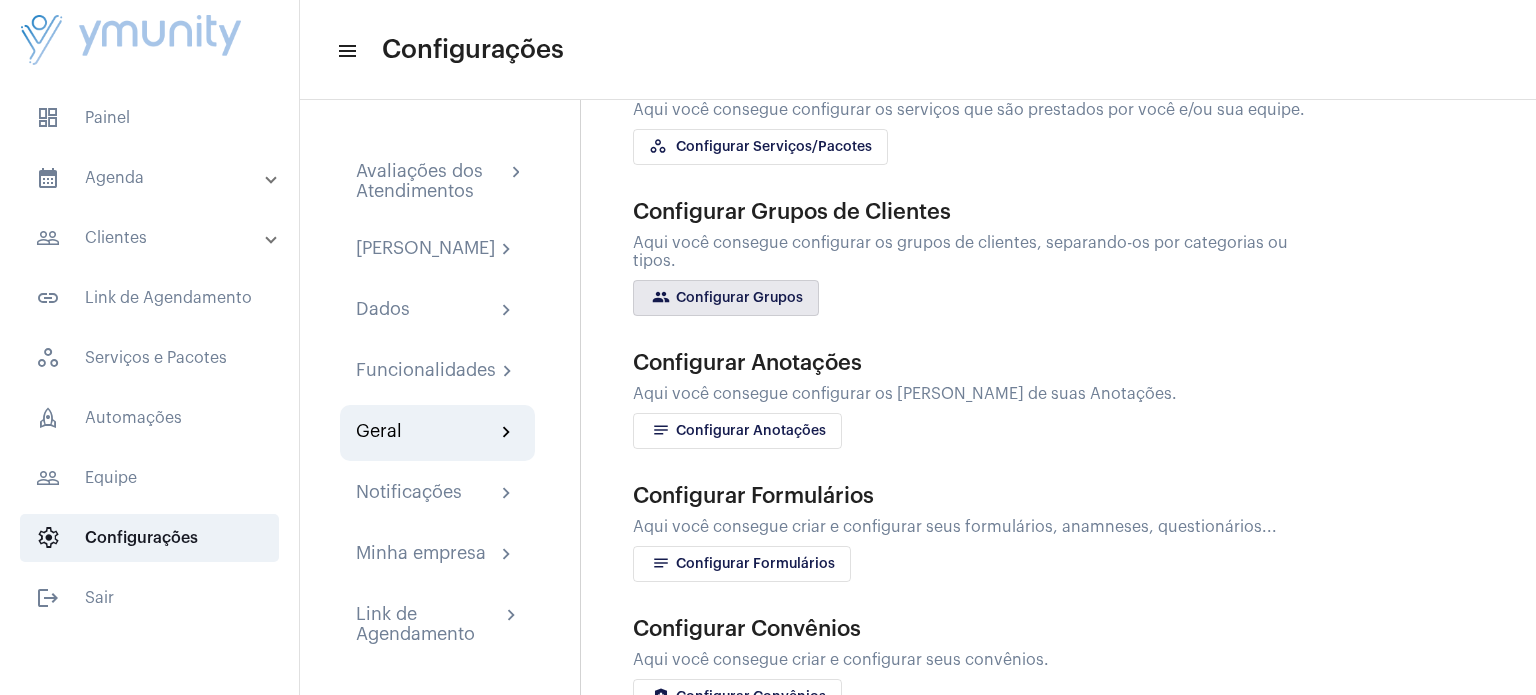 click on "group Configurar Grupos" 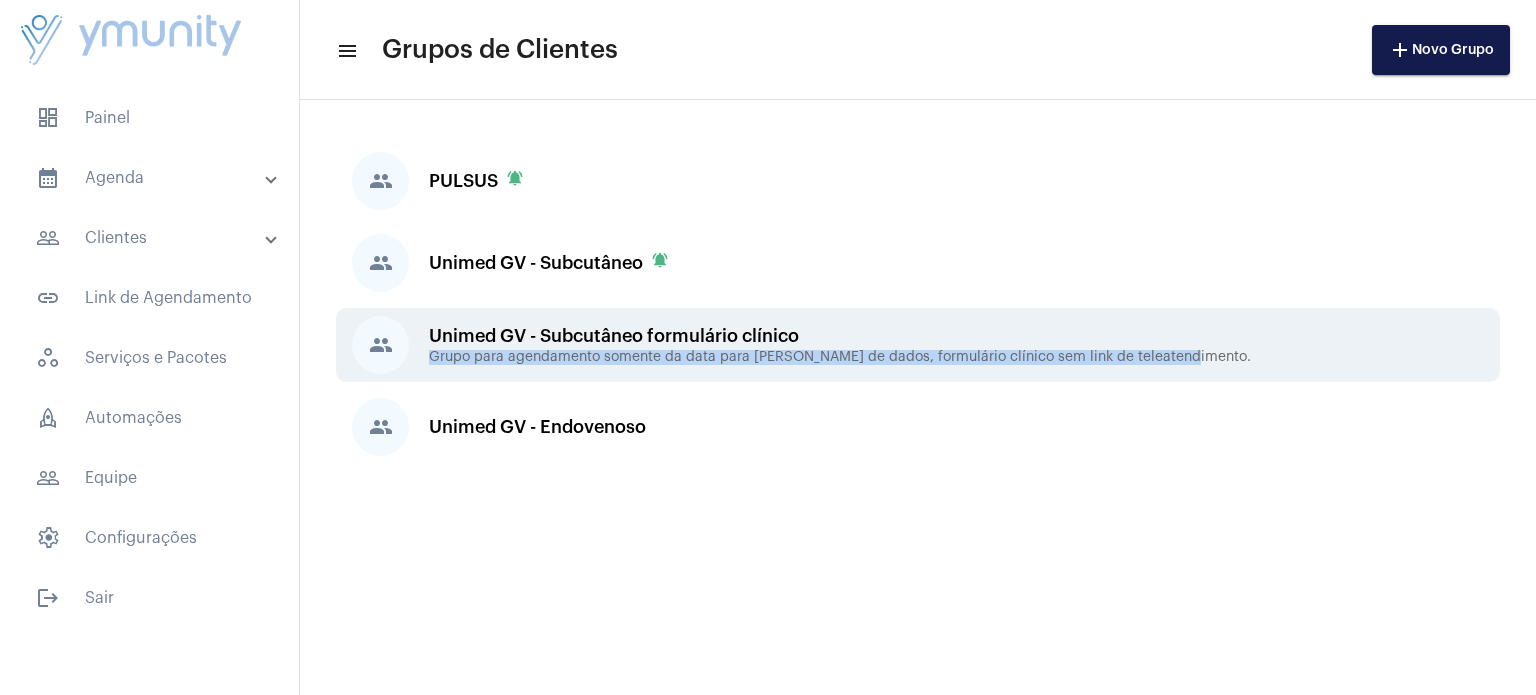 drag, startPoint x: 1183, startPoint y: 354, endPoint x: 424, endPoint y: 359, distance: 759.0165 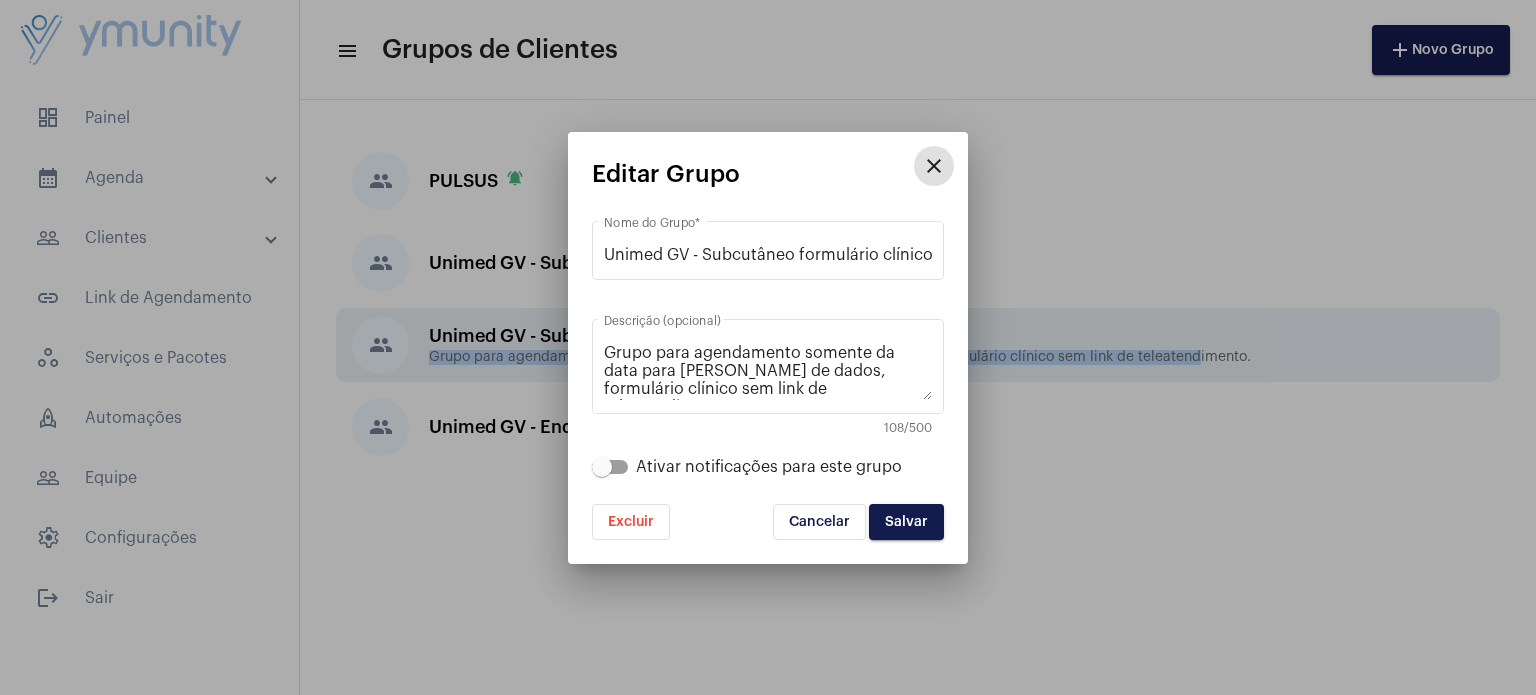 type 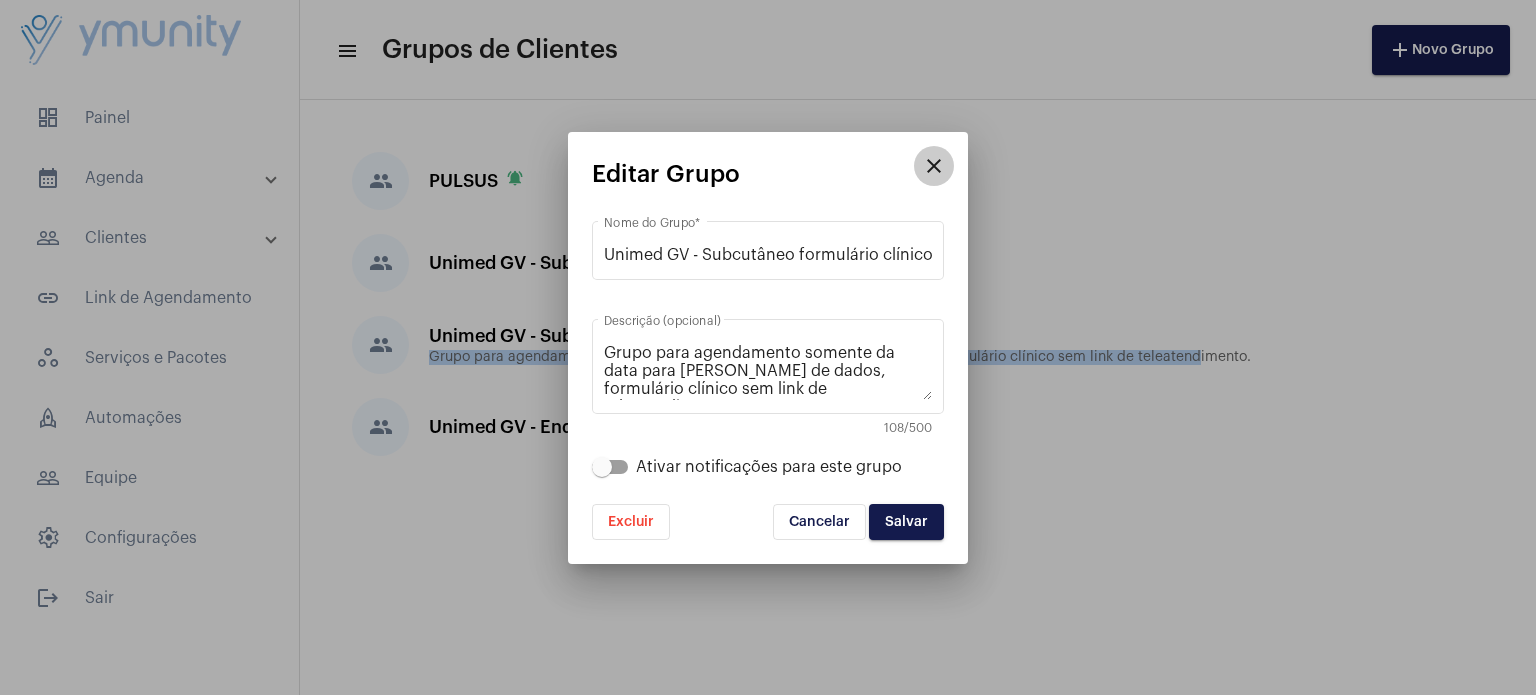 click on "close" at bounding box center (934, 166) 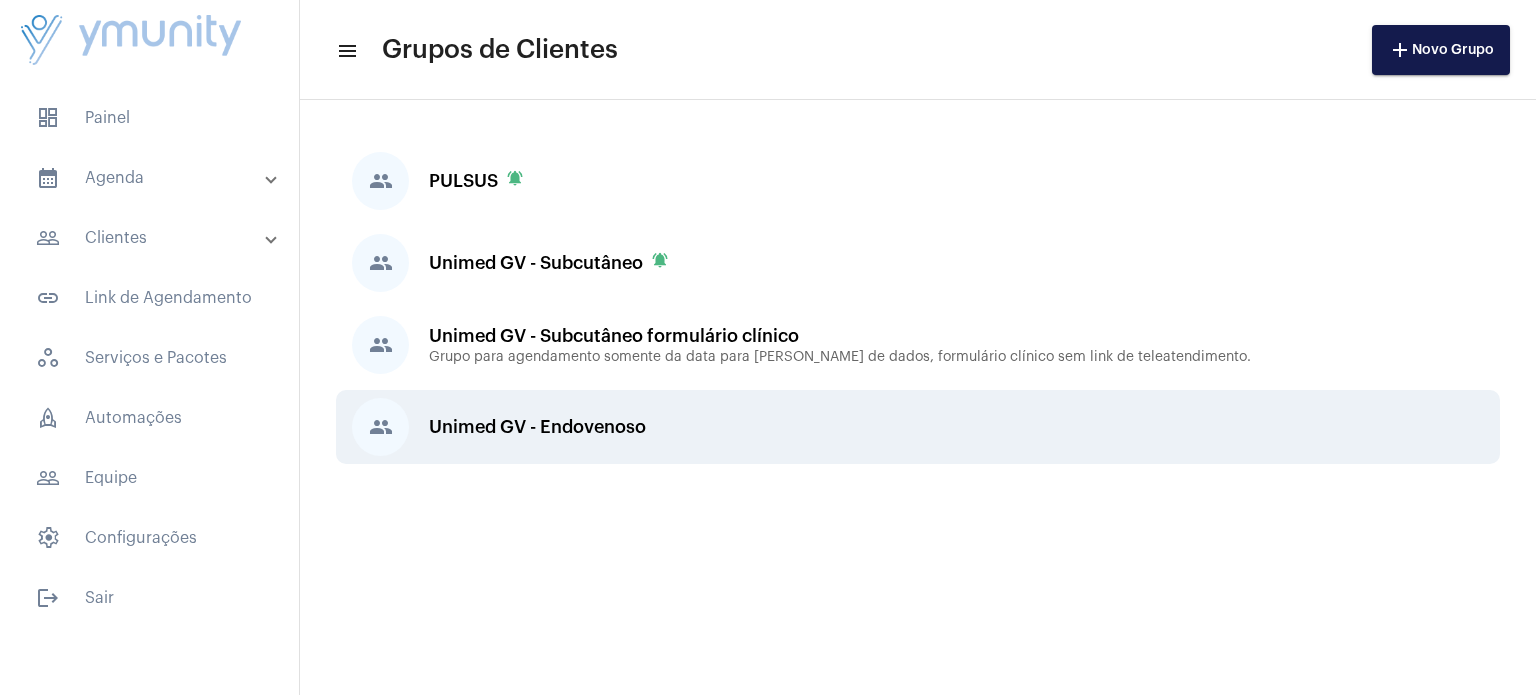 click on "group  Unimed GV - Endovenoso" 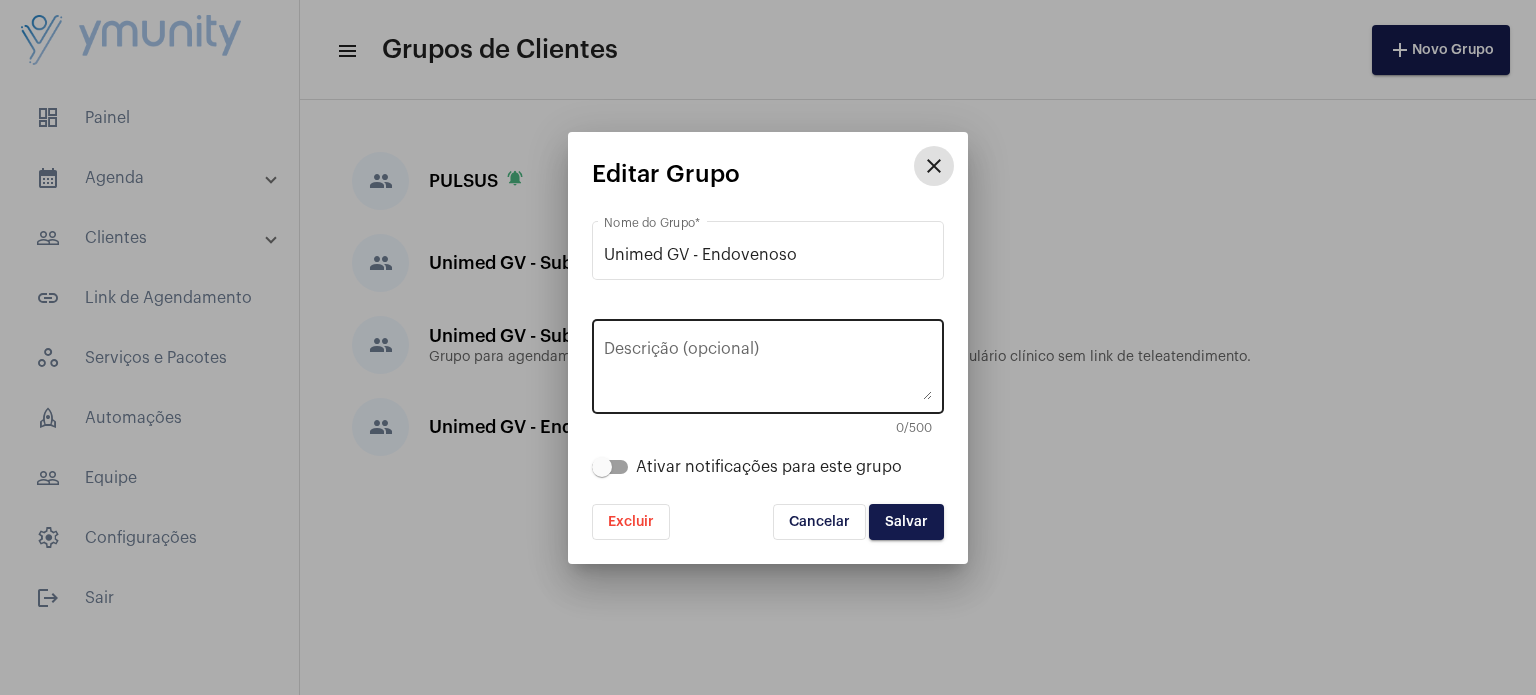 click on "Descrição (opcional)" at bounding box center [768, 371] 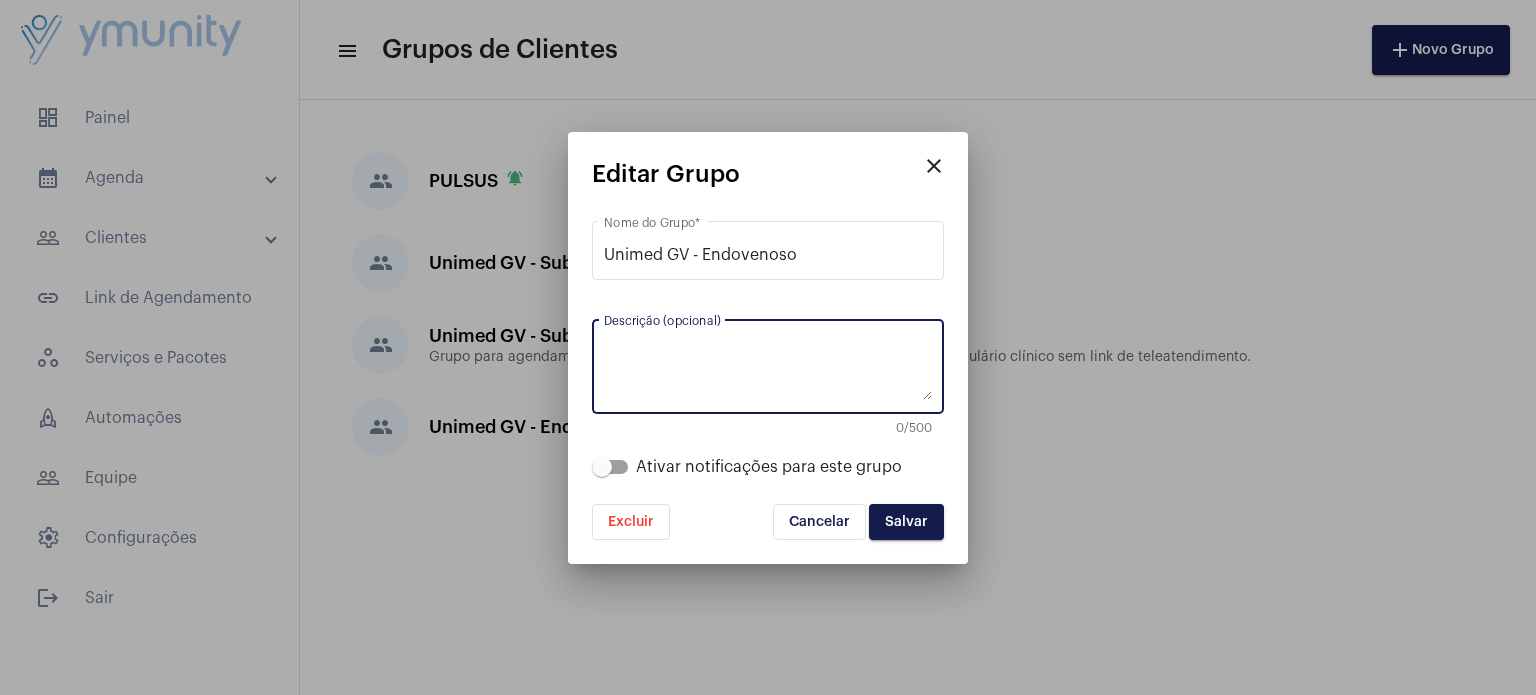 paste on "Grupo para agendamento somente da data para [PERSON_NAME] de dados, formulário clínico sem link de teleatendimento." 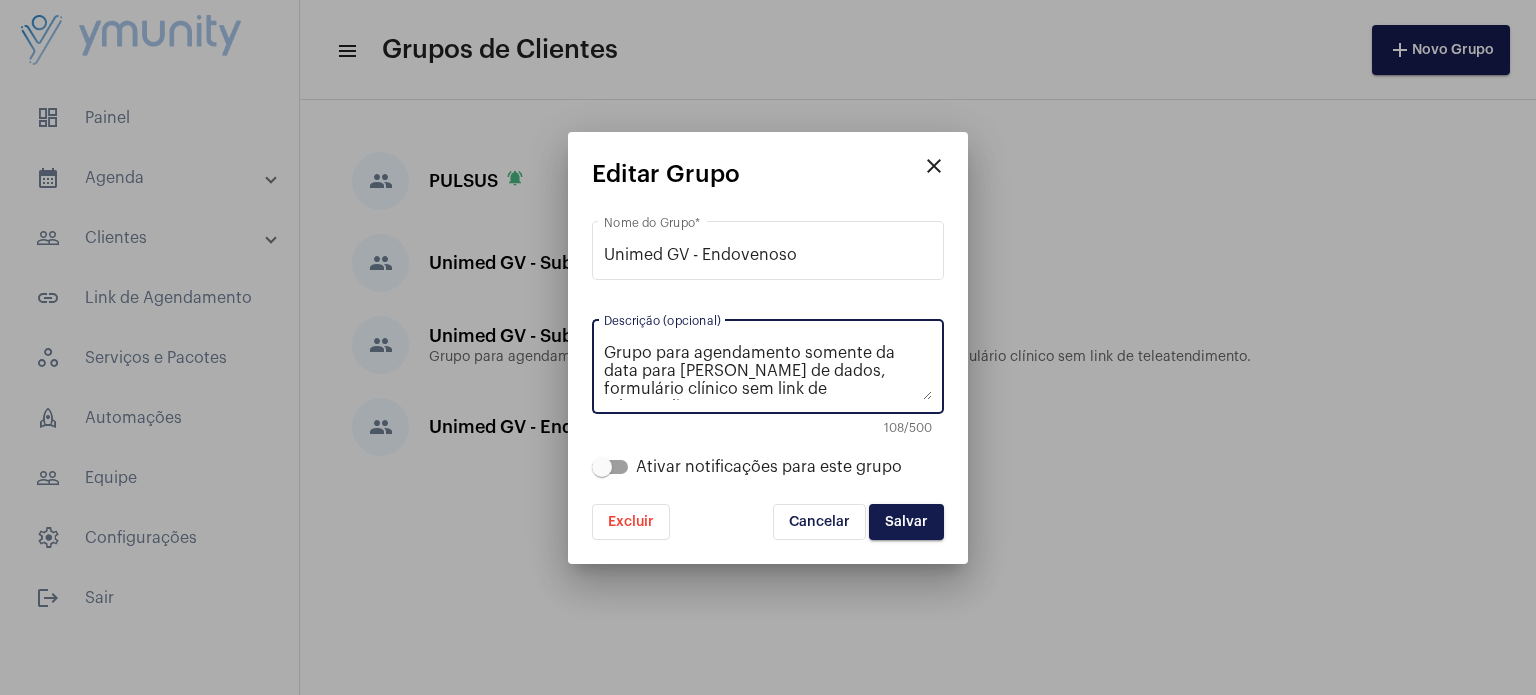 type on "Grupo para agendamento somente da data para [PERSON_NAME] de dados, formulário clínico sem link de teleatendimento." 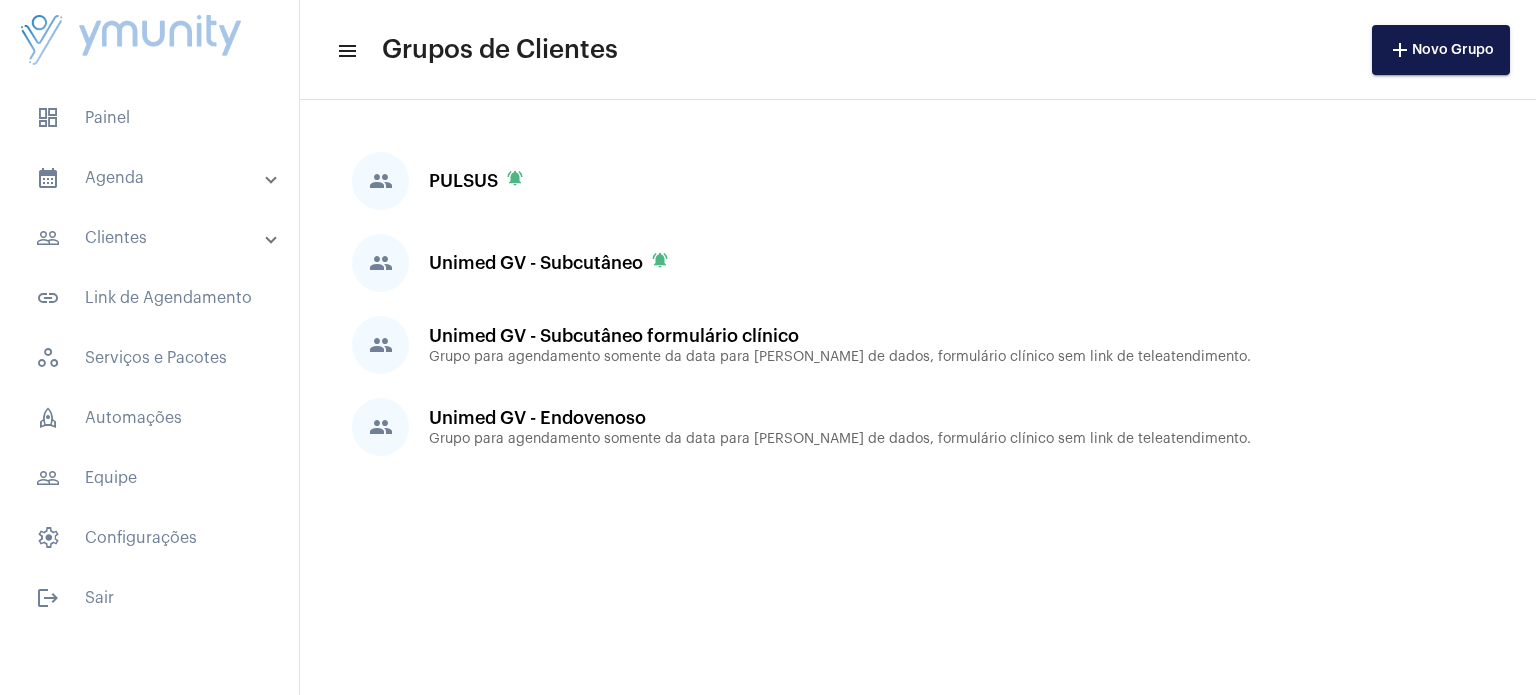click on "calendar_month_outlined  Agenda" at bounding box center (155, 178) 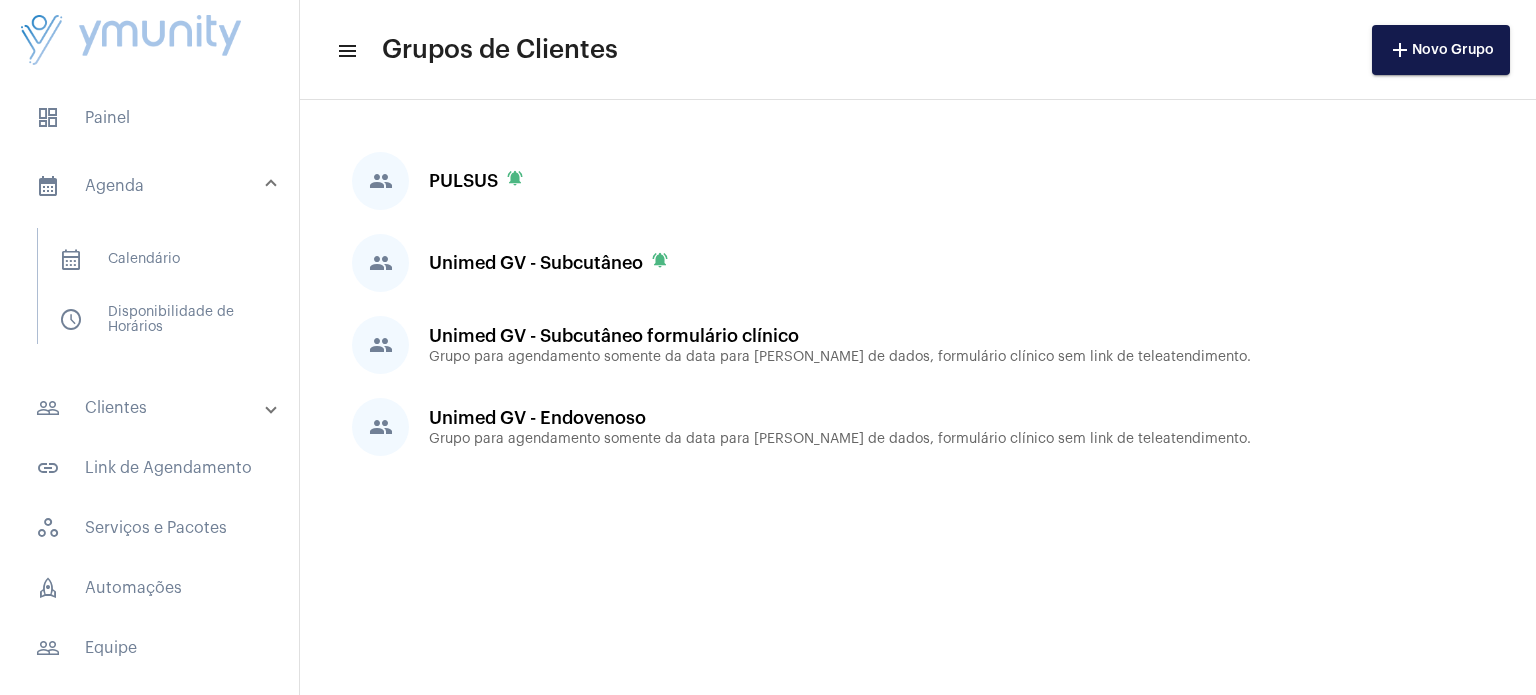 click on "calendar_month_outlined  Agenda" at bounding box center [151, 186] 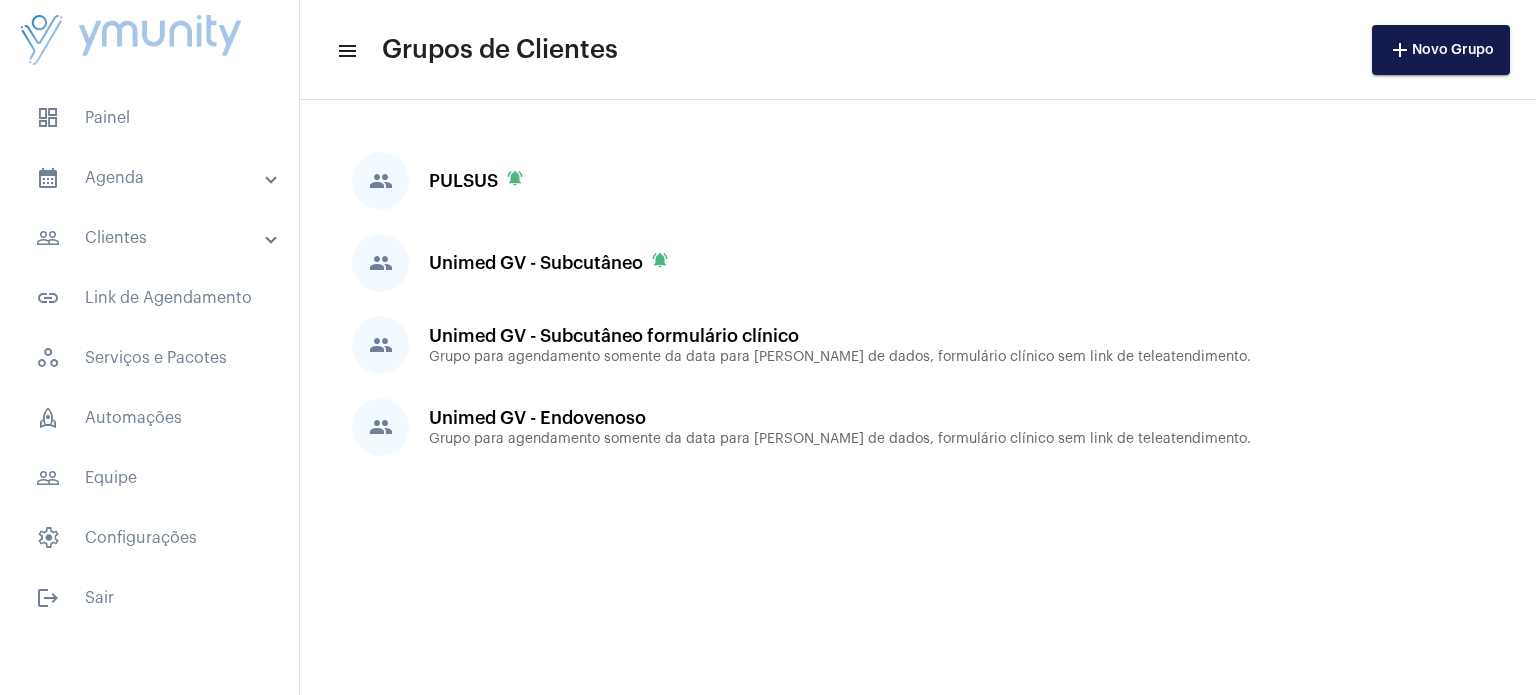 click on "calendar_month_outlined  Agenda" at bounding box center (155, 178) 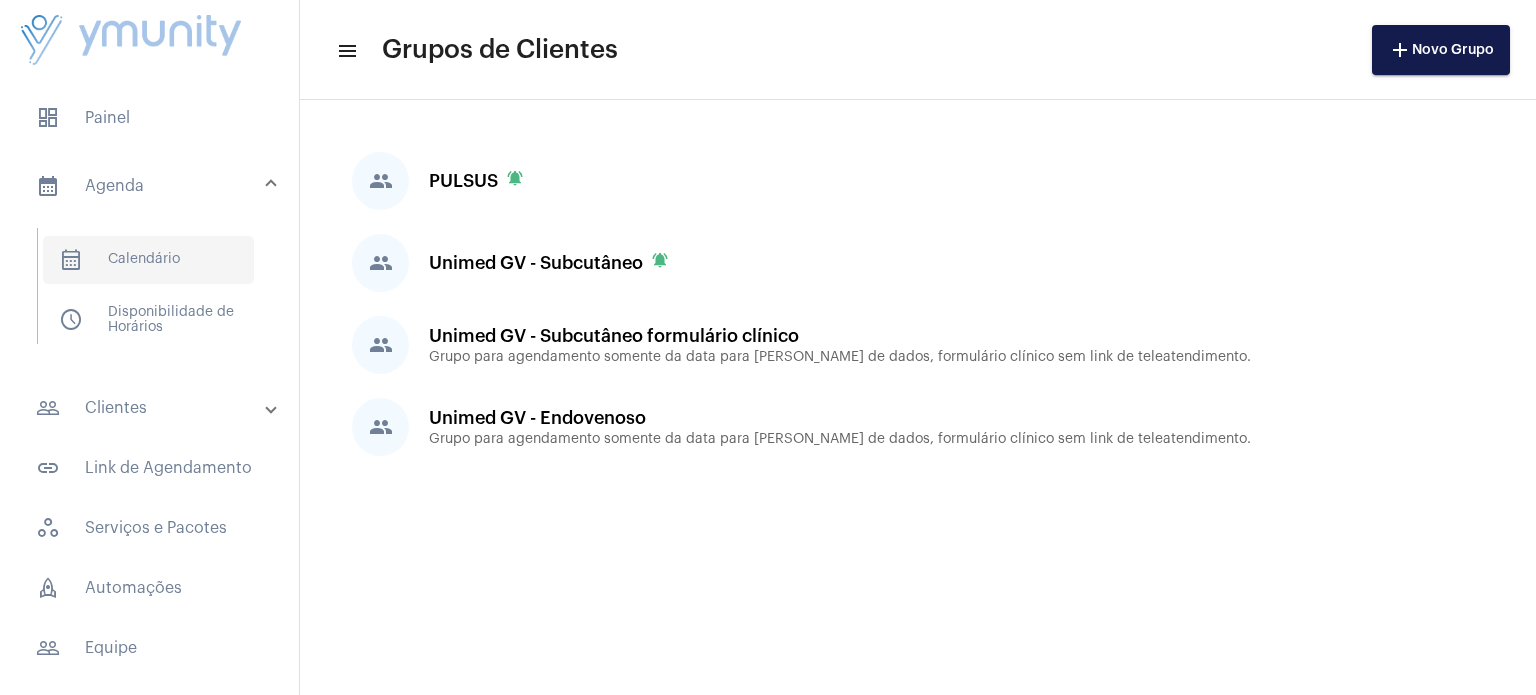 click on "calendar_month_outlined   Calendário" at bounding box center (148, 260) 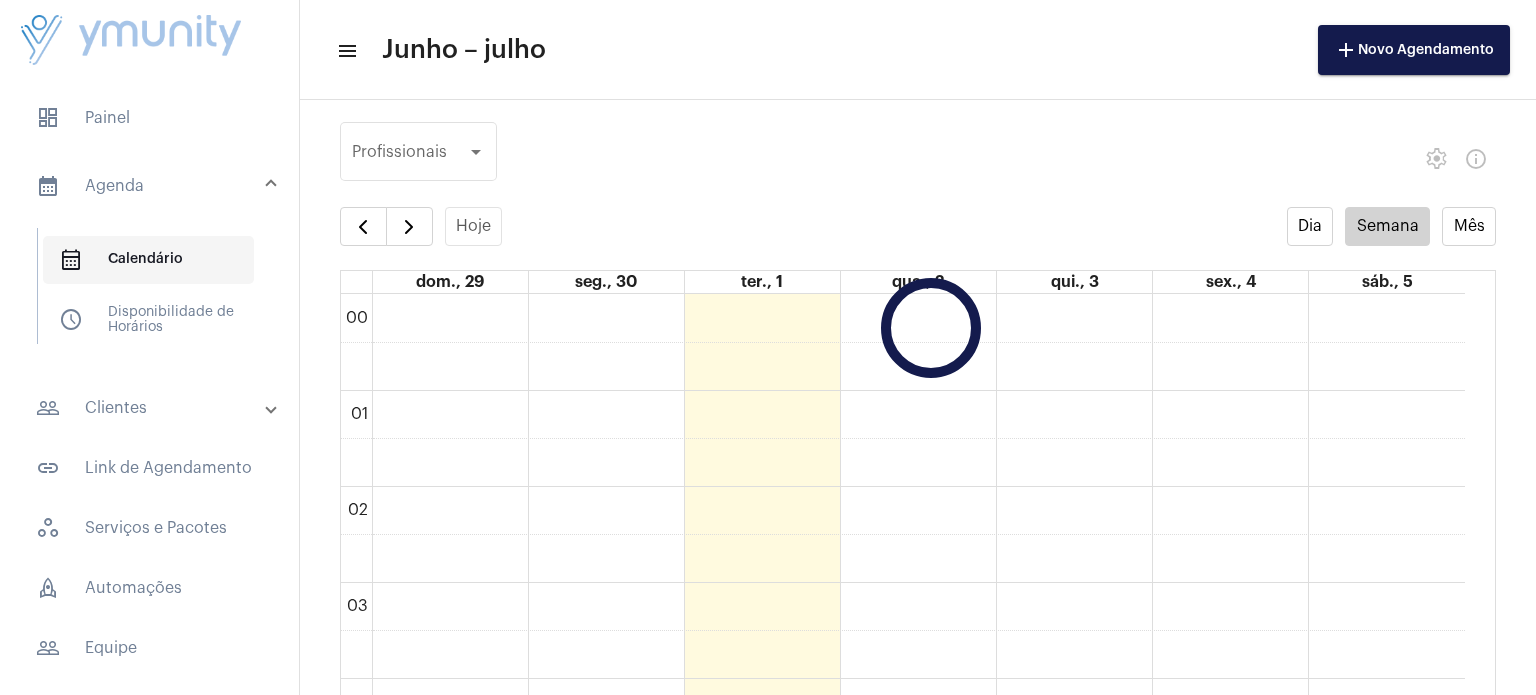 scroll, scrollTop: 578, scrollLeft: 0, axis: vertical 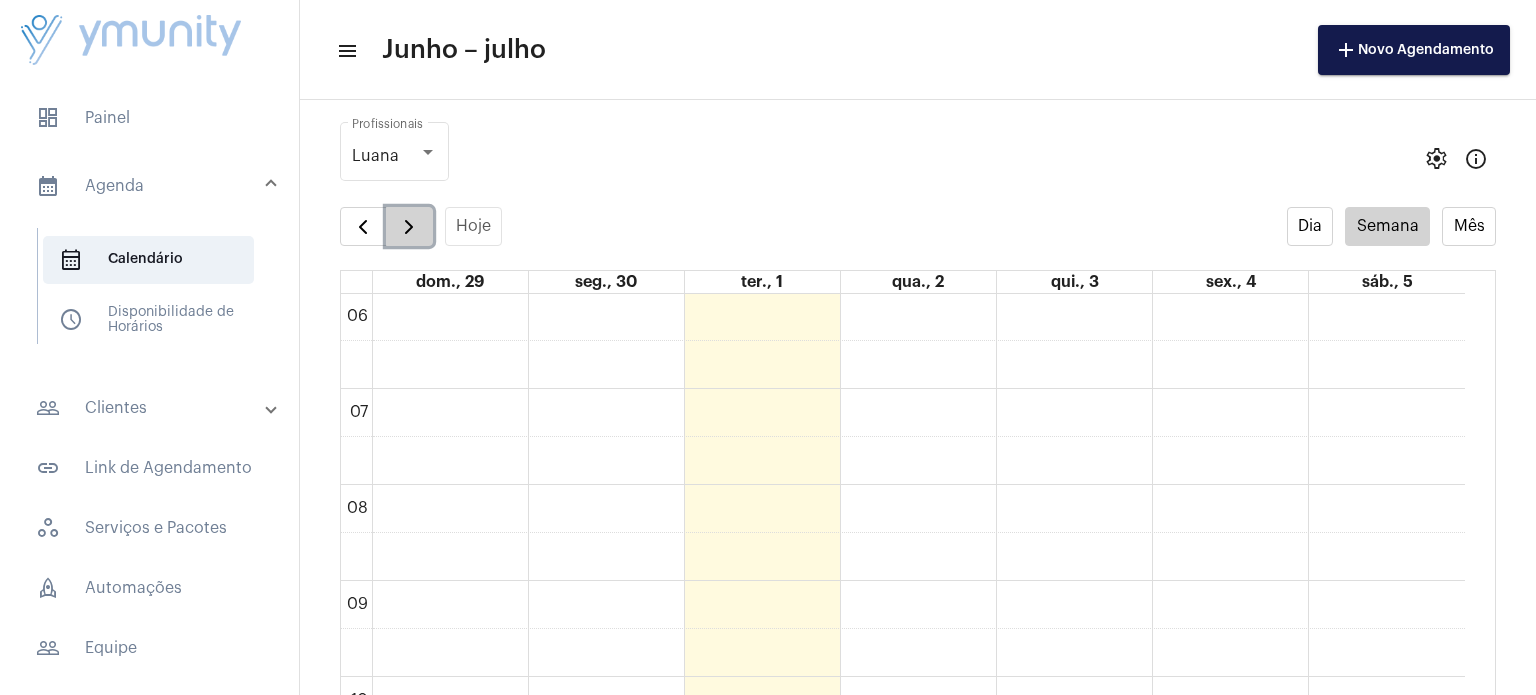 click 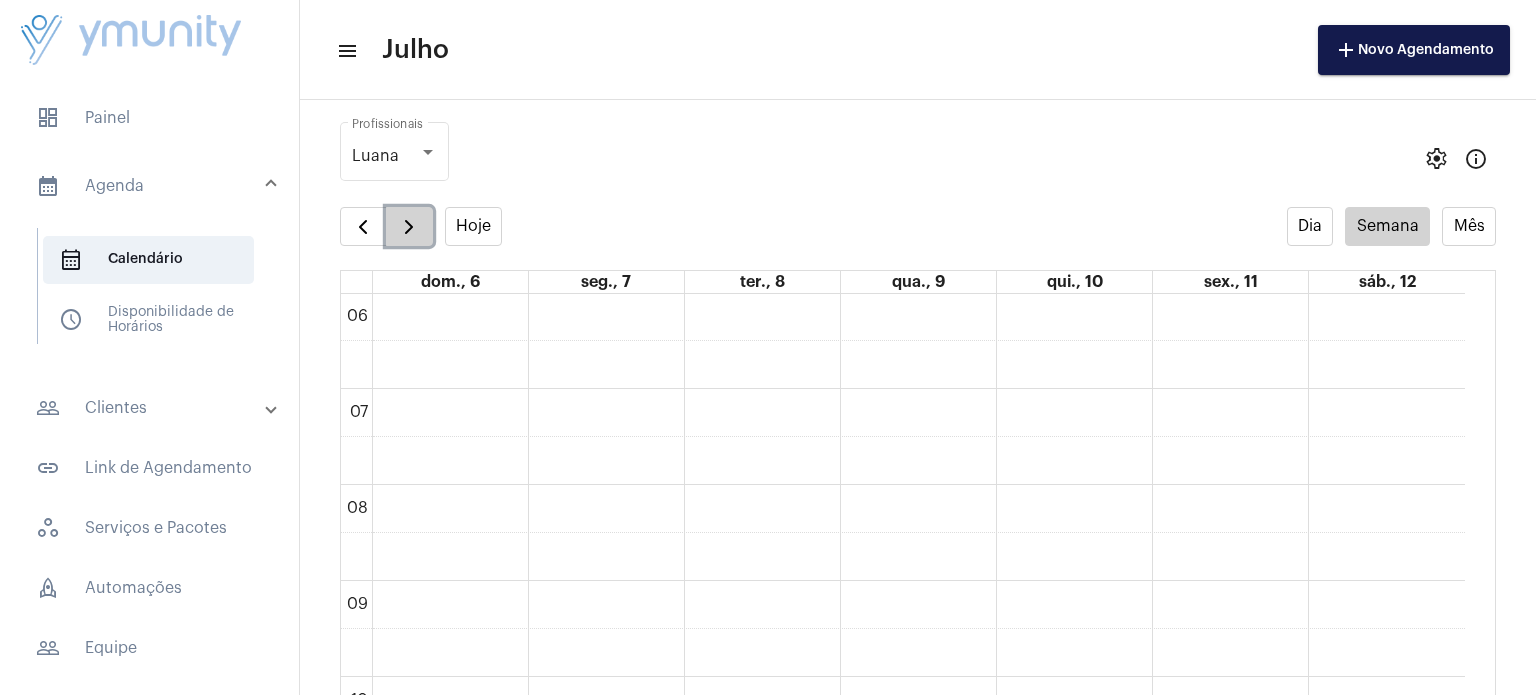 click 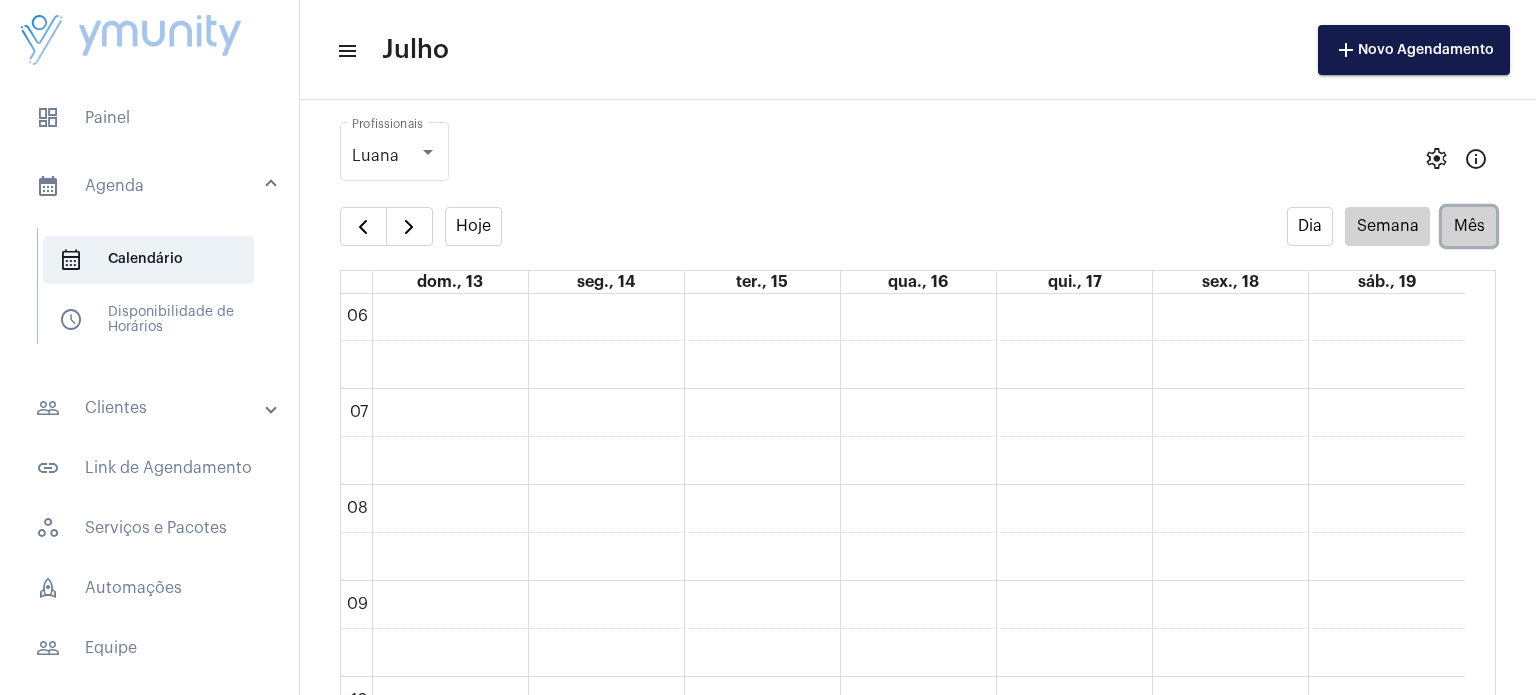 click on "Mês" 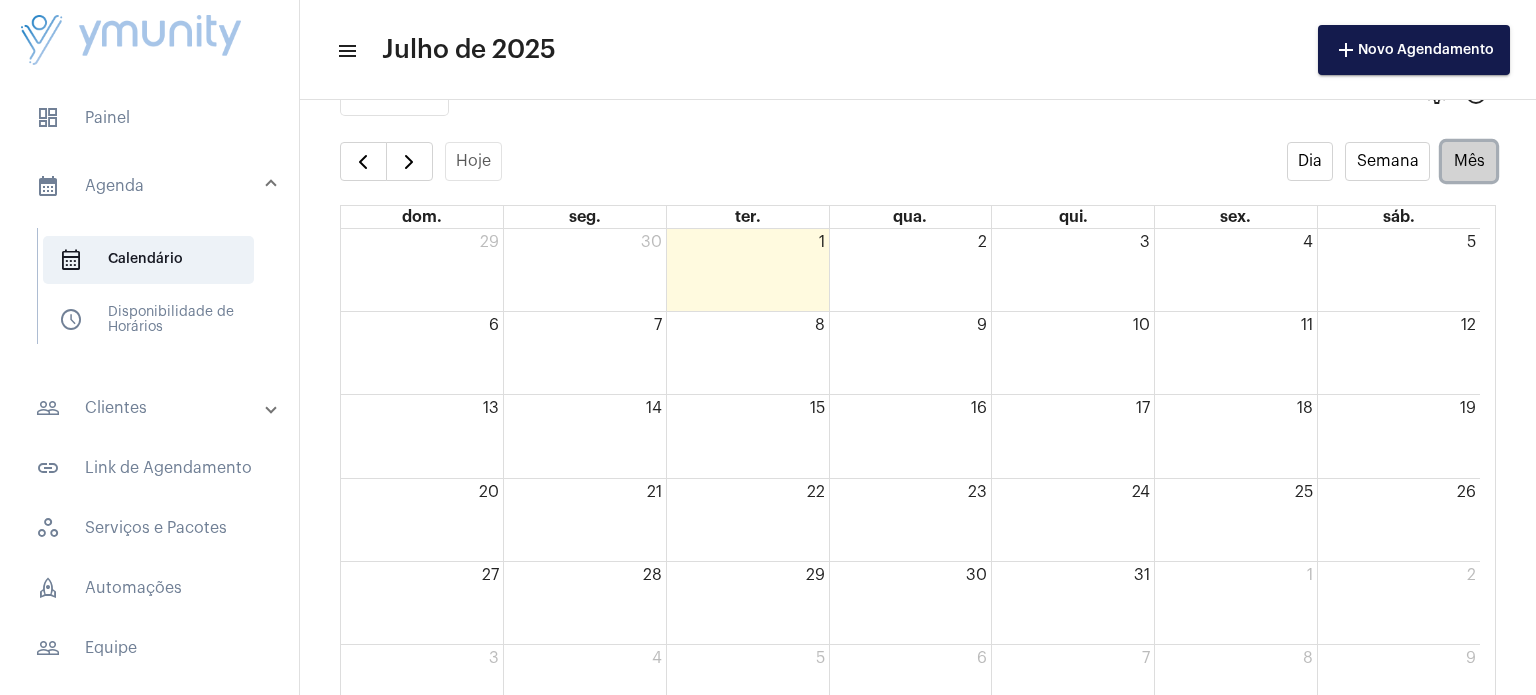 scroll, scrollTop: 49, scrollLeft: 0, axis: vertical 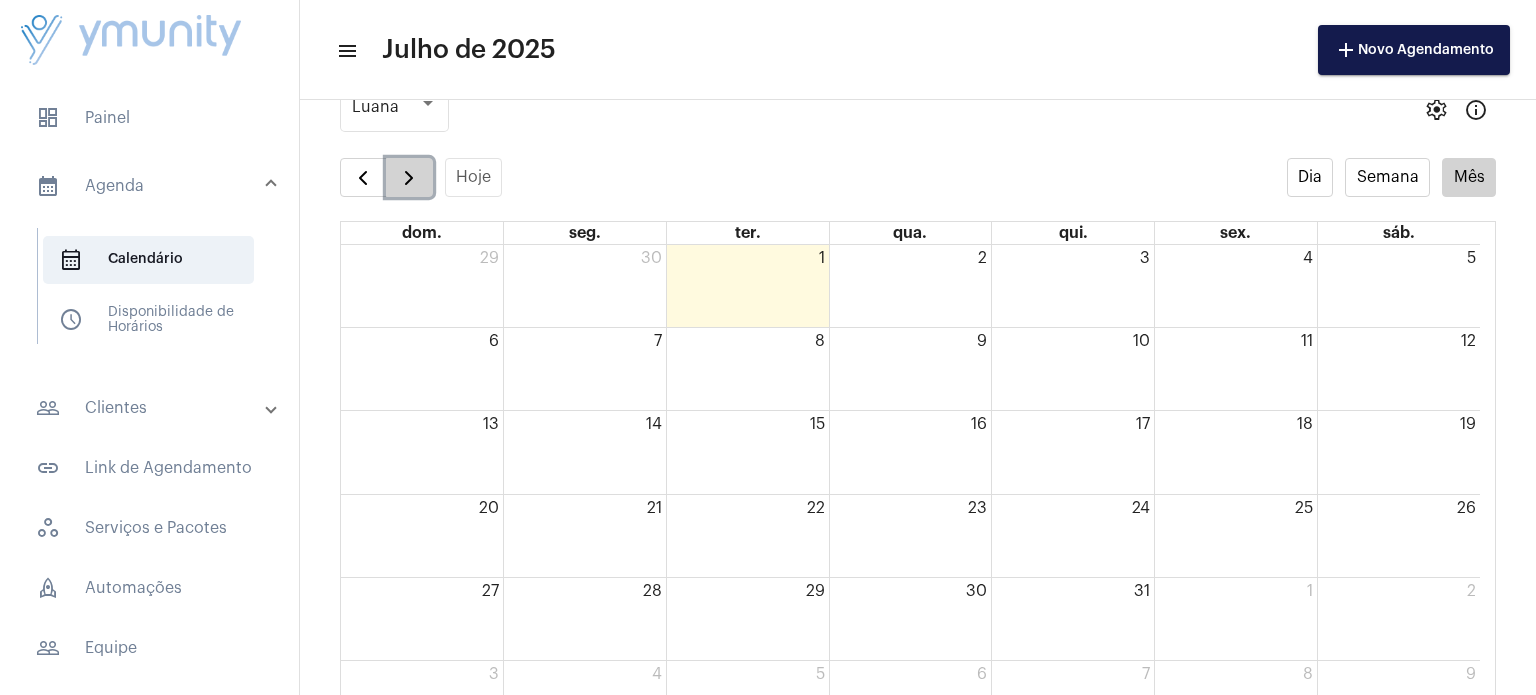 click 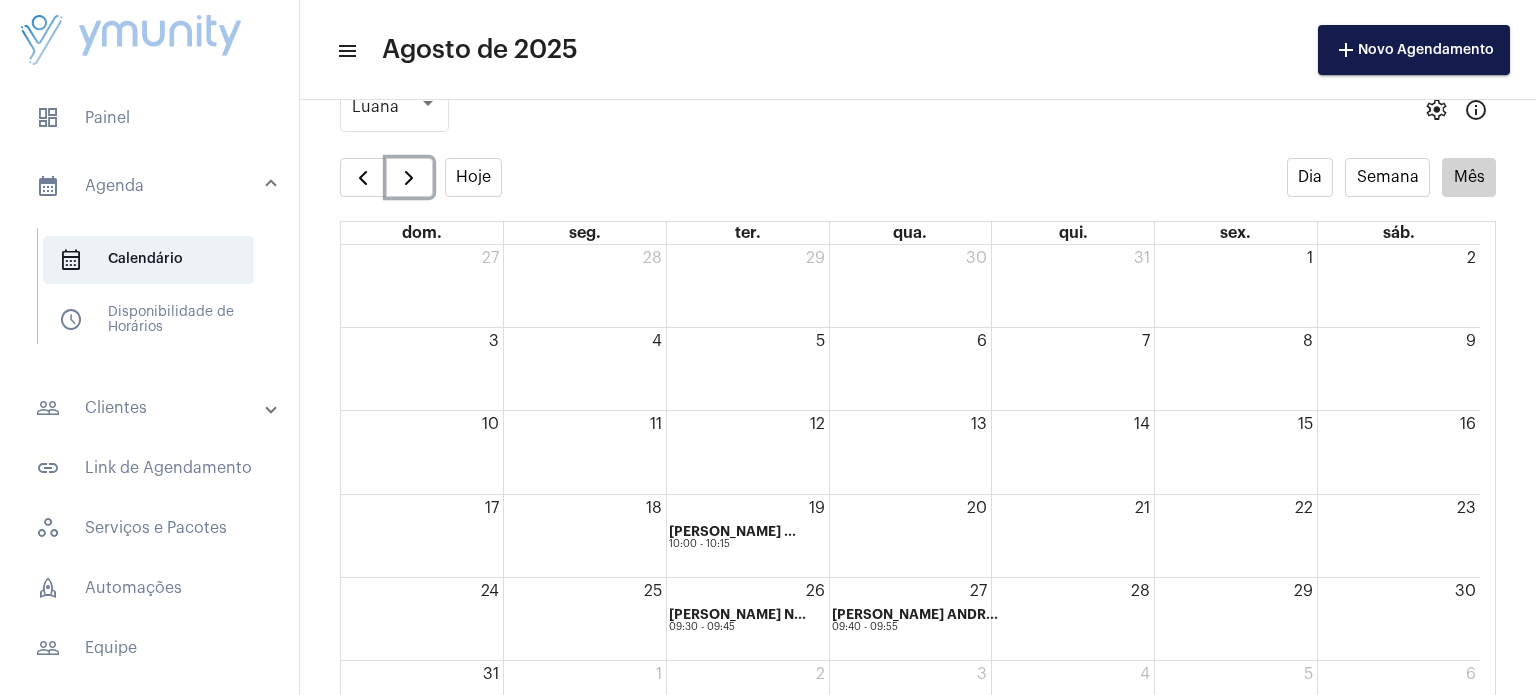 scroll, scrollTop: 96, scrollLeft: 0, axis: vertical 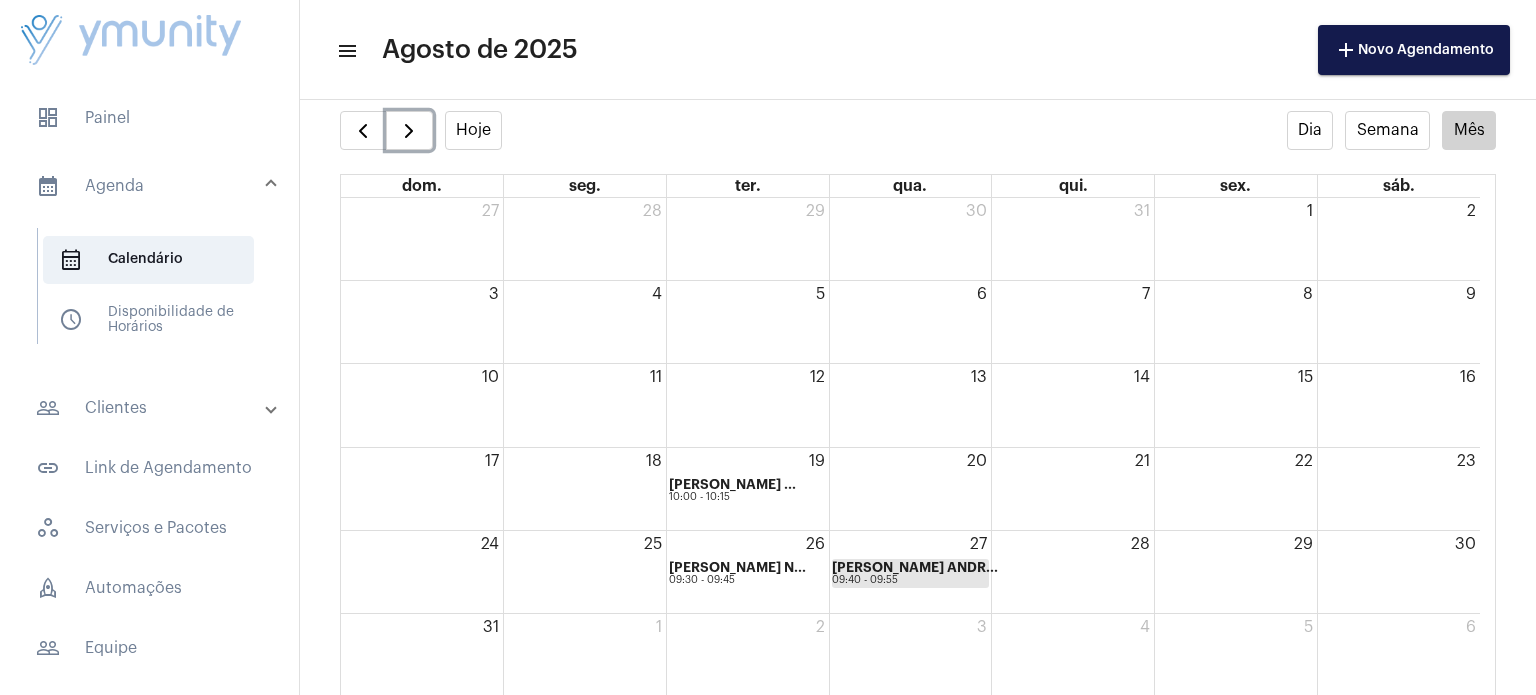 click on "[PERSON_NAME] ANDR...
09:40 - 09:55" 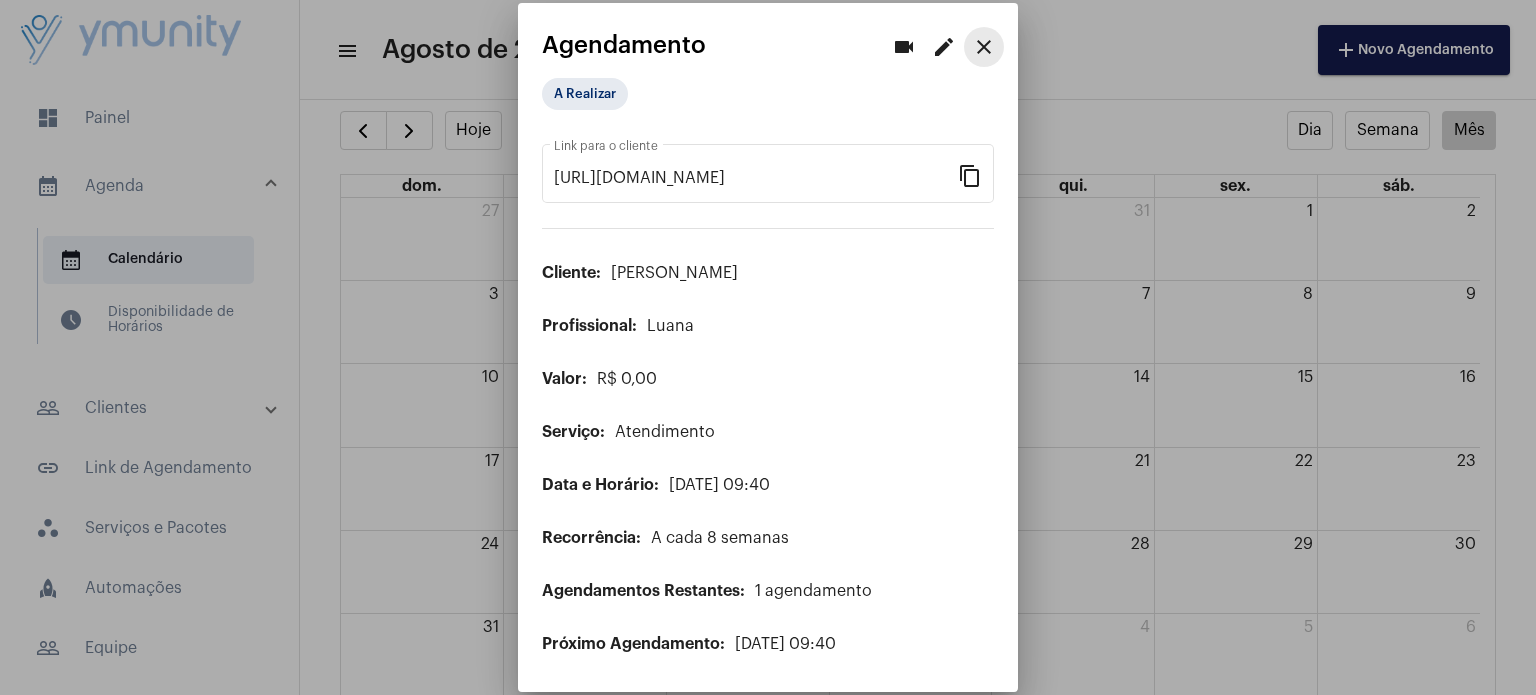 click on "close" at bounding box center (984, 47) 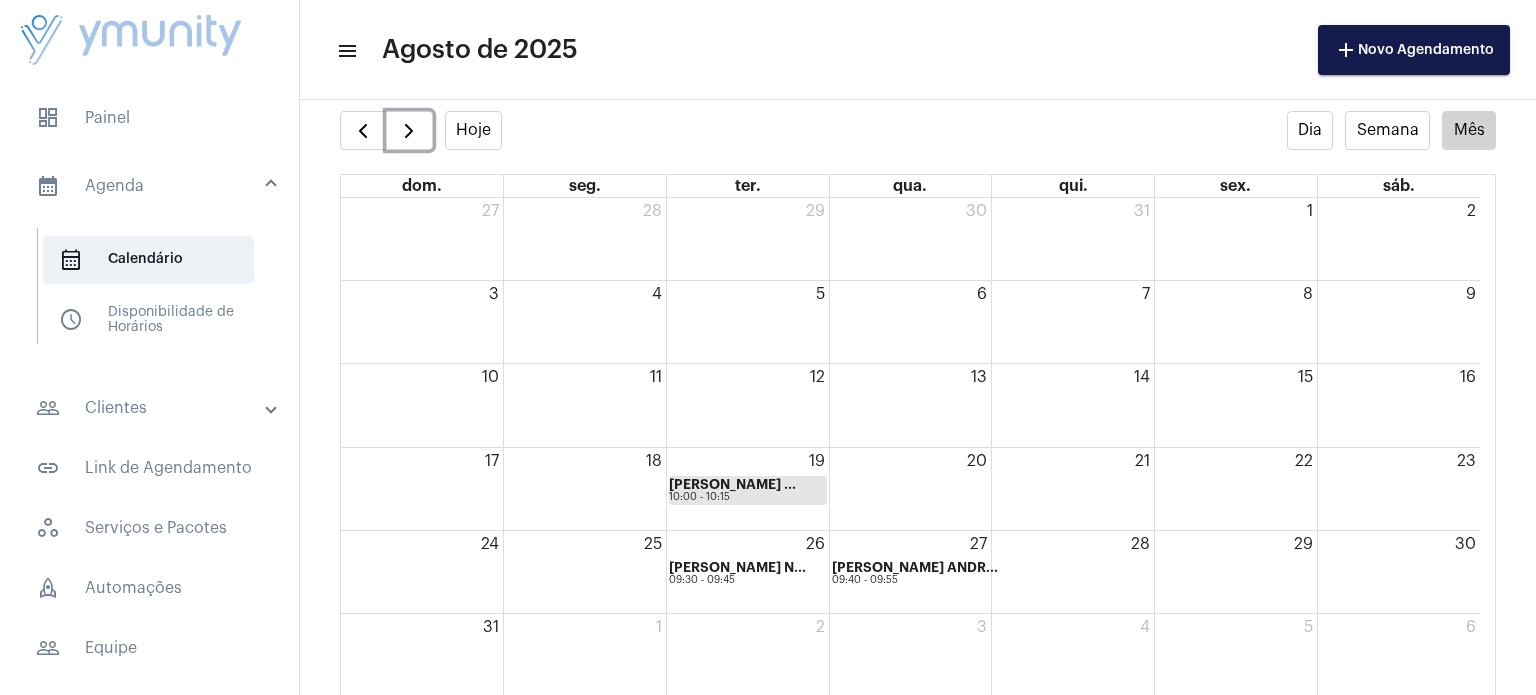 click on "[PERSON_NAME] ..." 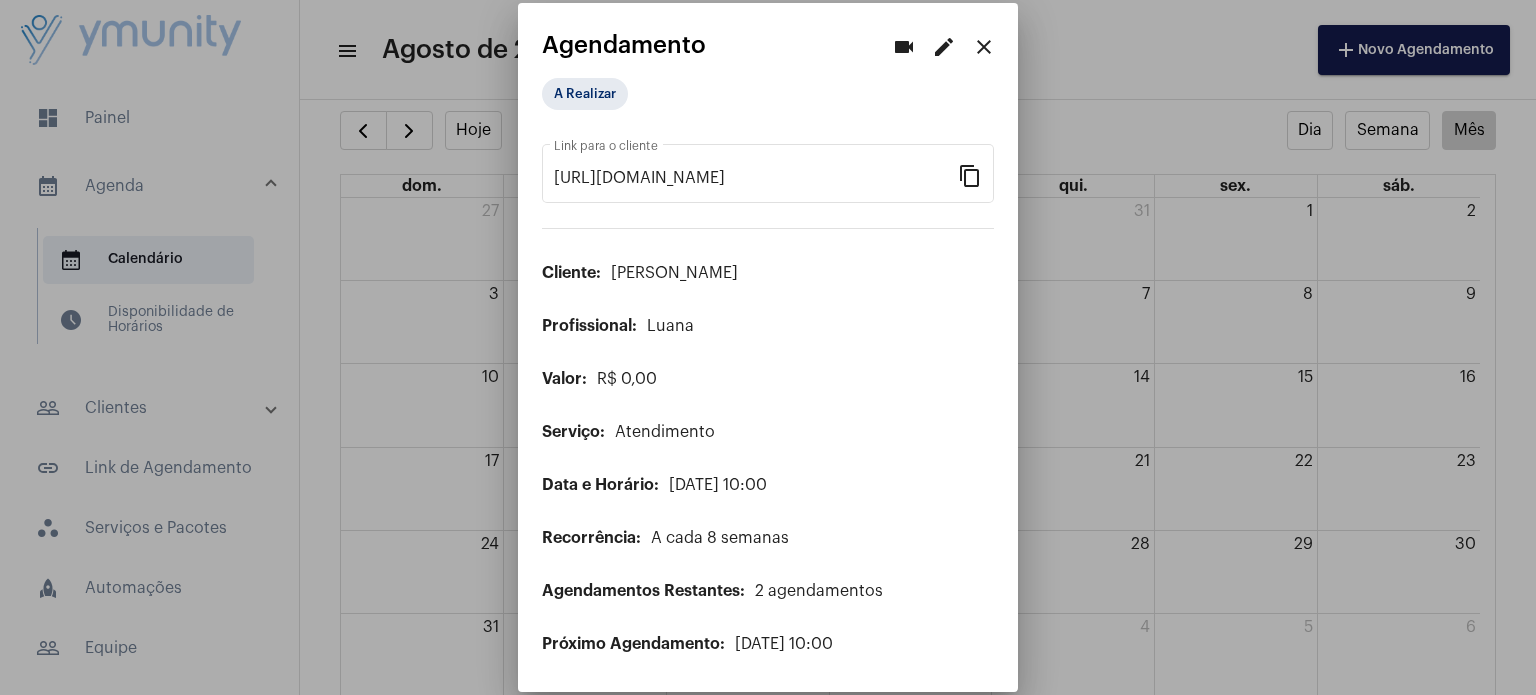 click on "close" at bounding box center [984, 47] 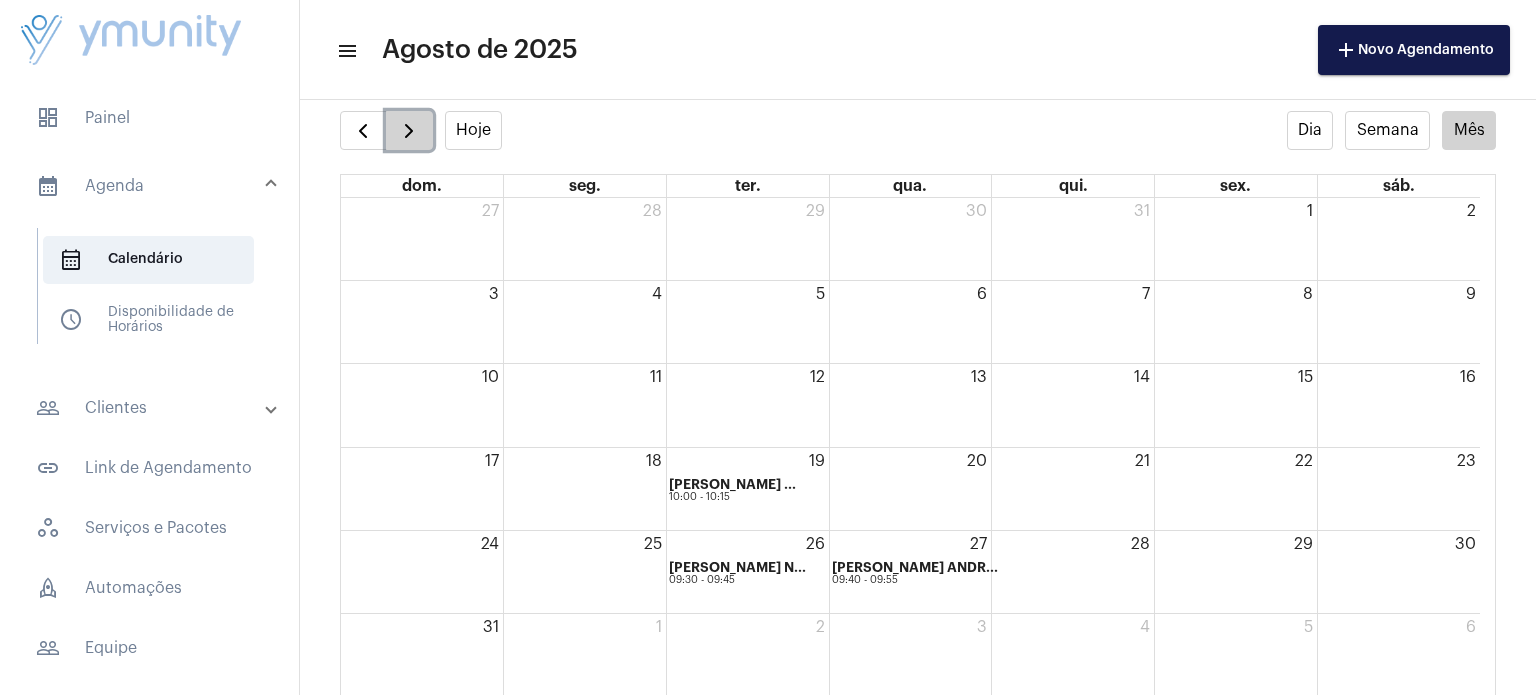 click 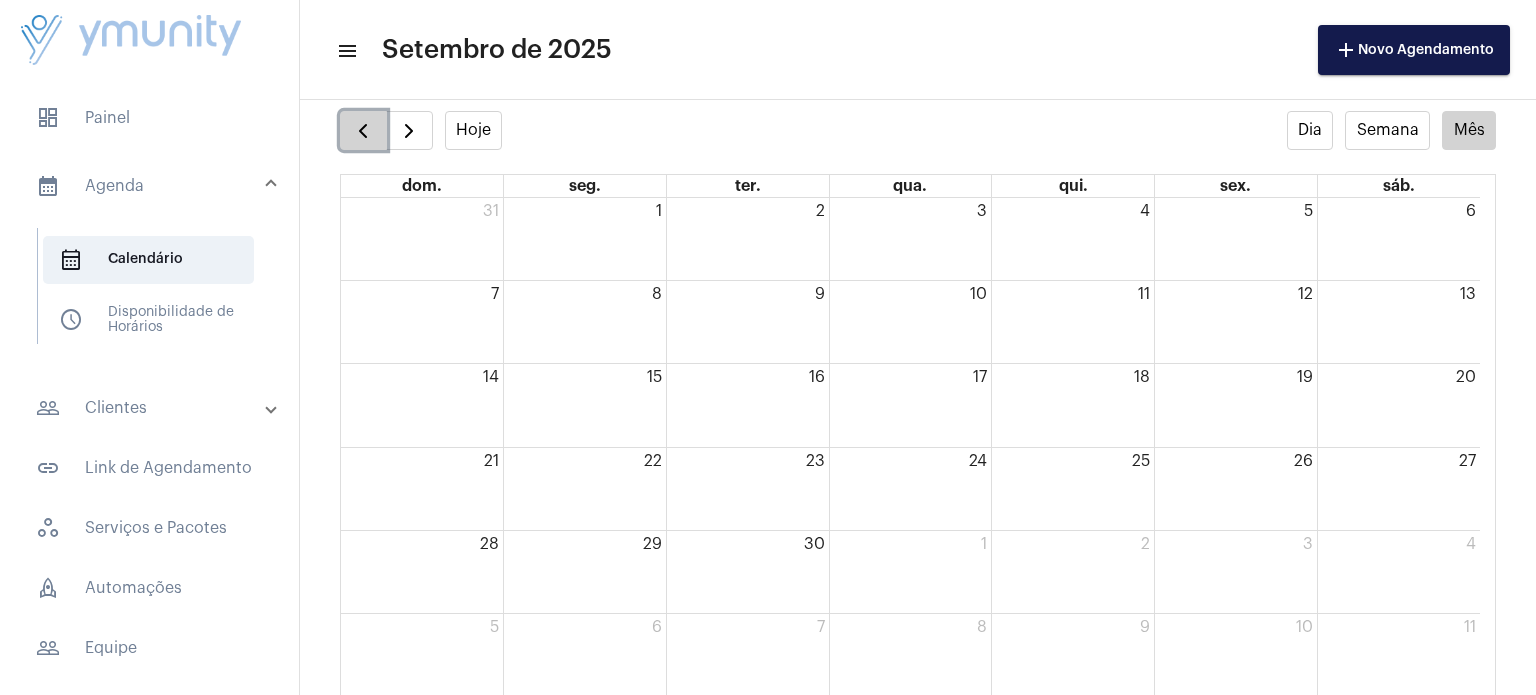 click 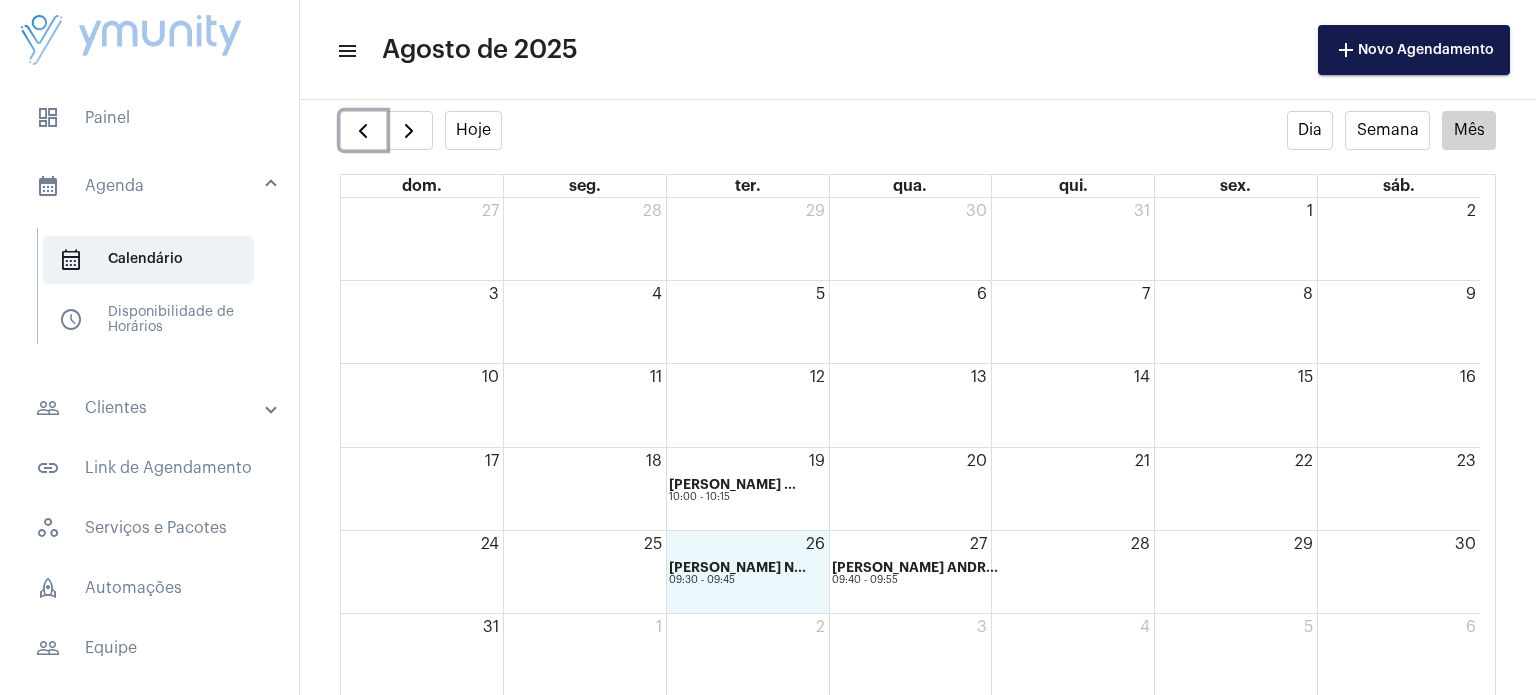 click on "26
[PERSON_NAME] N...
09:30 - 09:45" 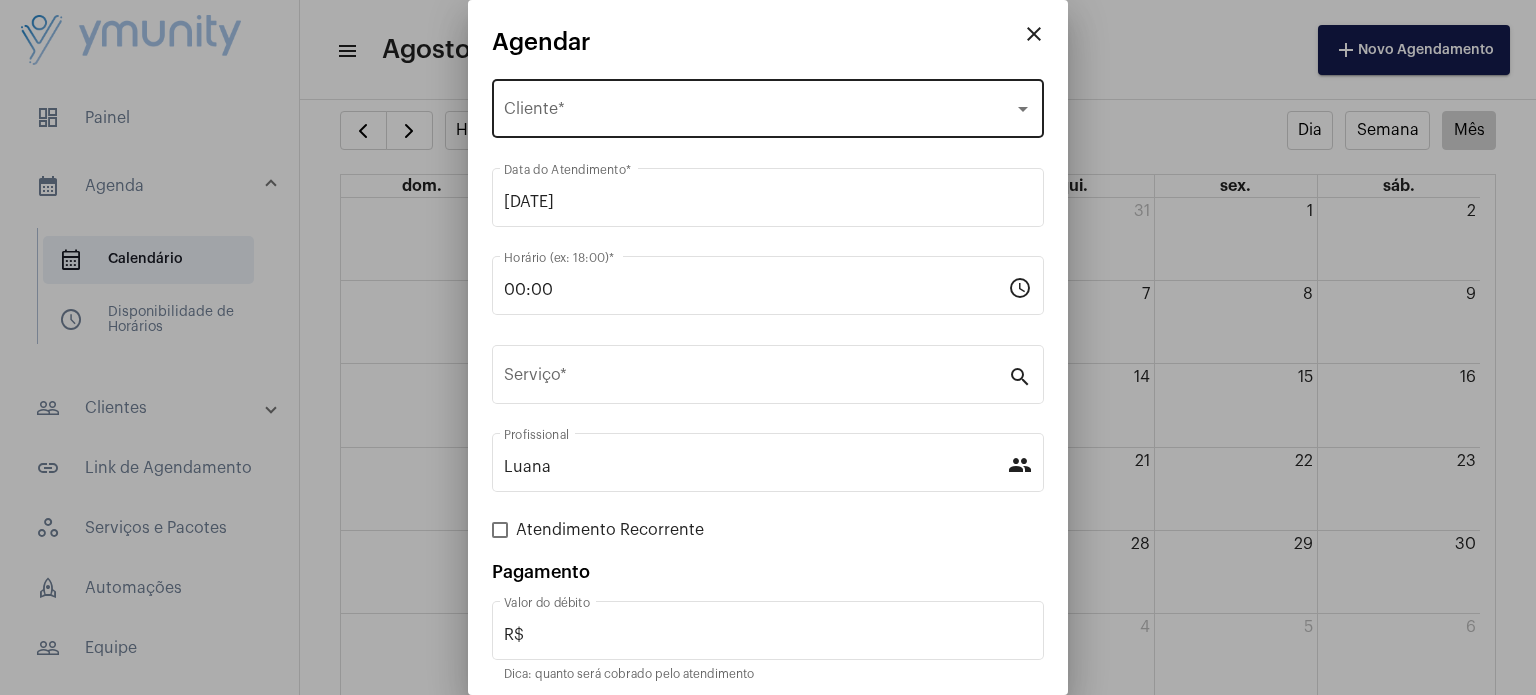 click on "Selecione o Cliente Cliente  *" at bounding box center [768, 106] 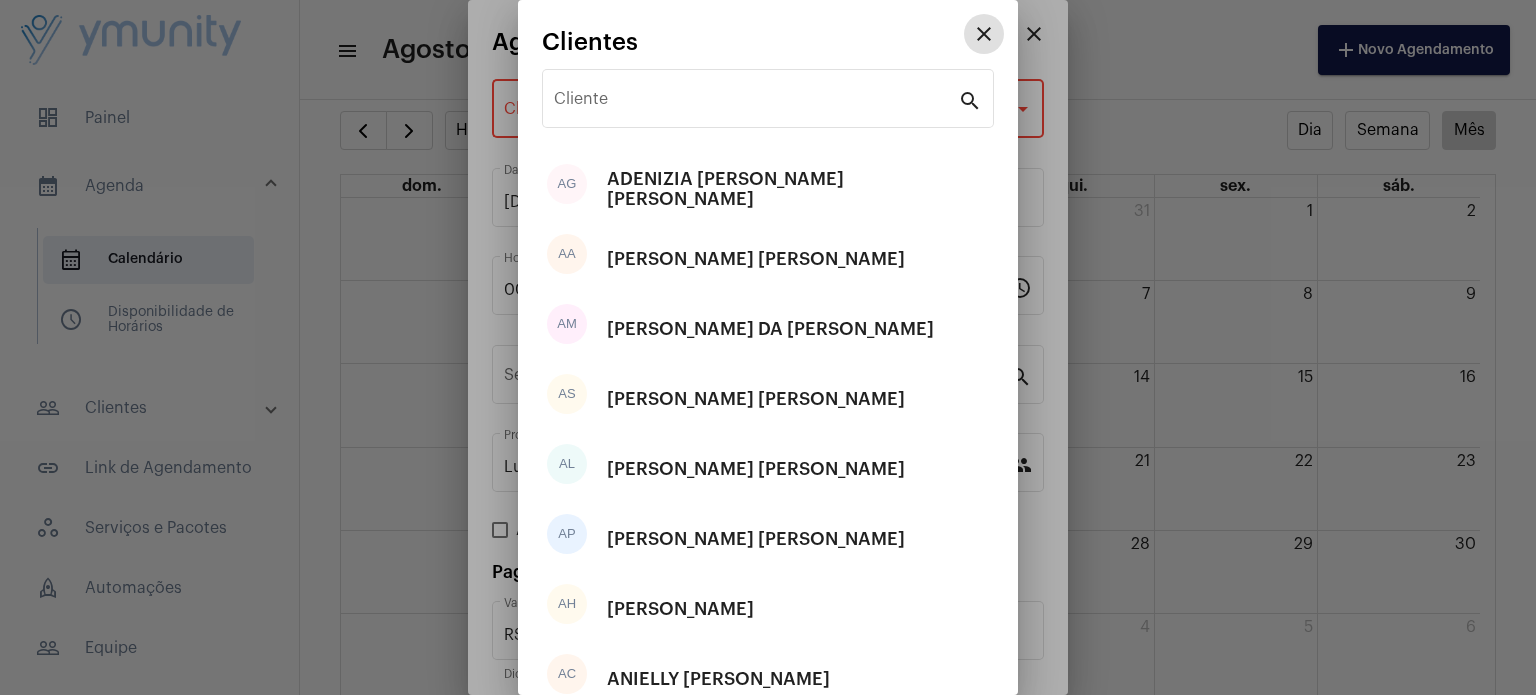 type 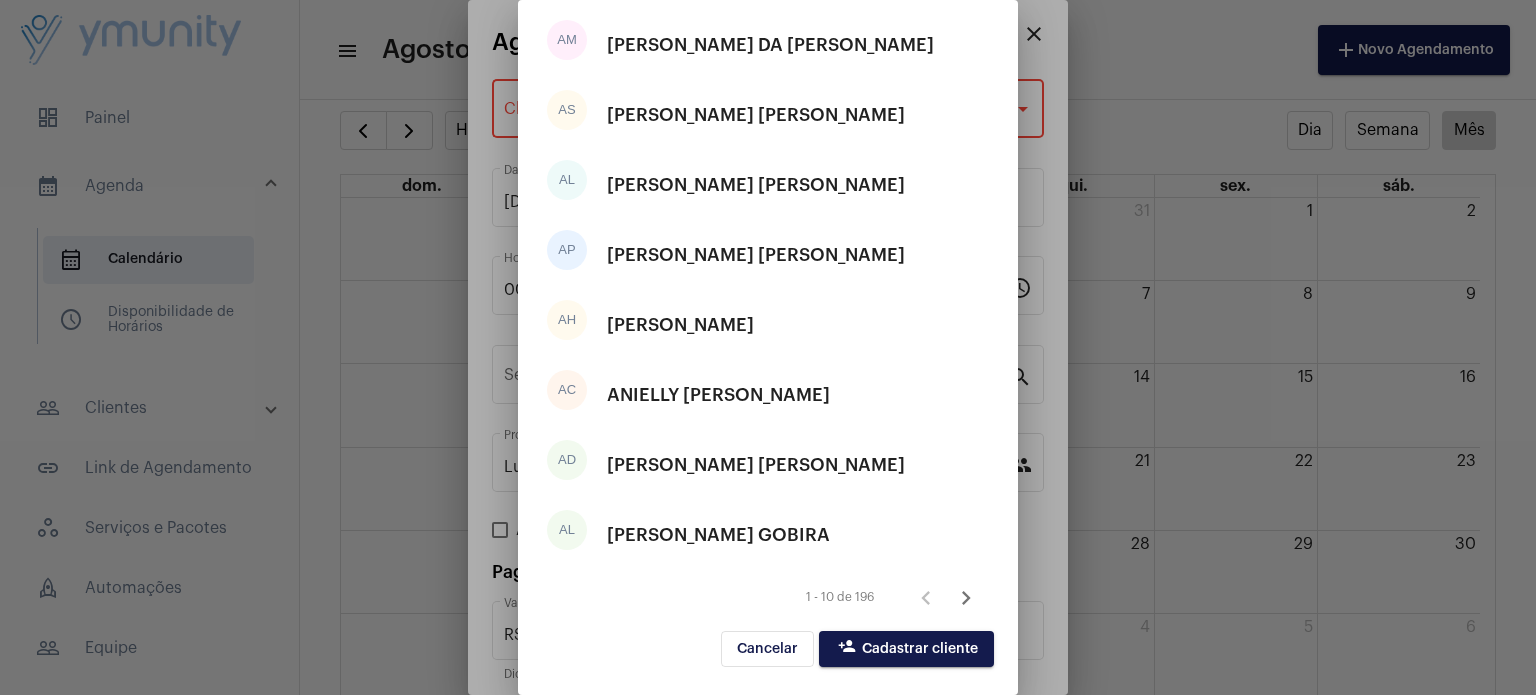 scroll, scrollTop: 0, scrollLeft: 0, axis: both 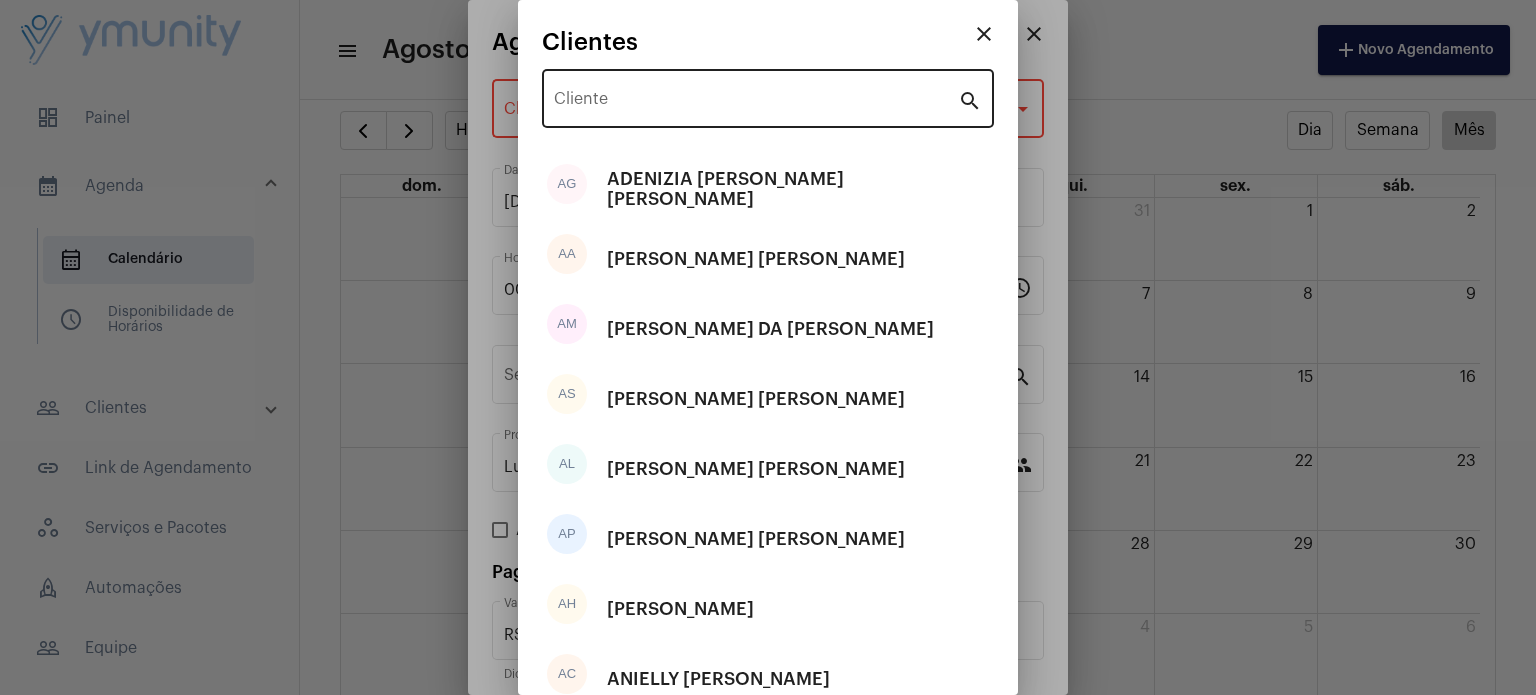 click on "Cliente" at bounding box center [756, 96] 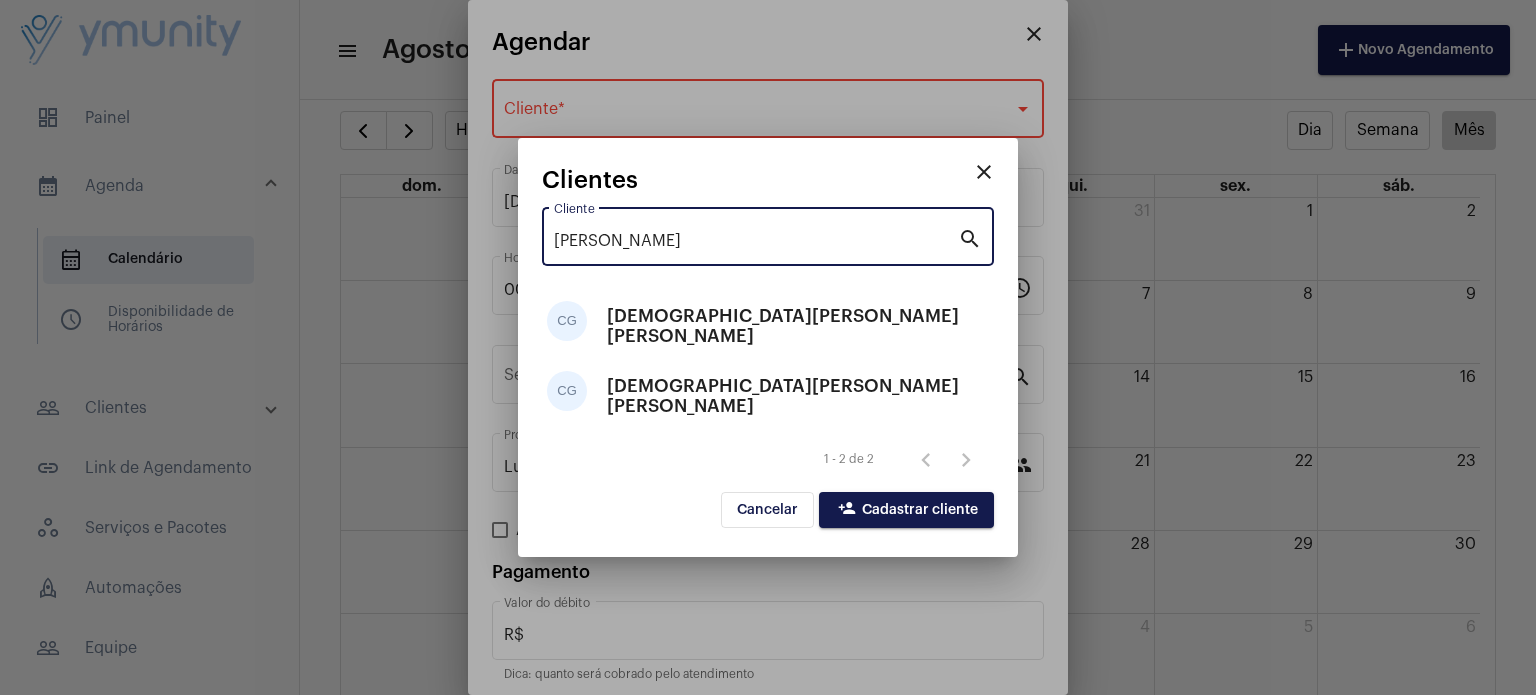 type on "[PERSON_NAME]" 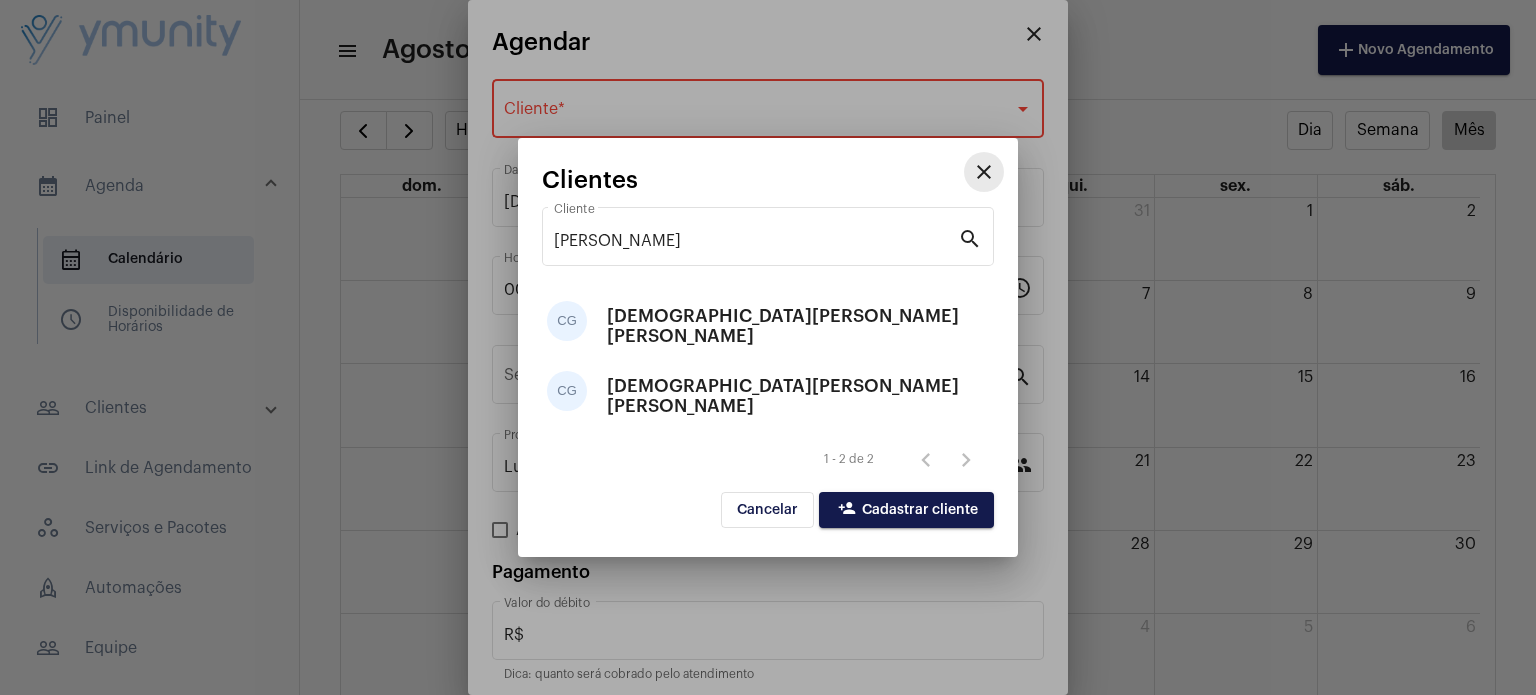 click on "close" at bounding box center [984, 172] 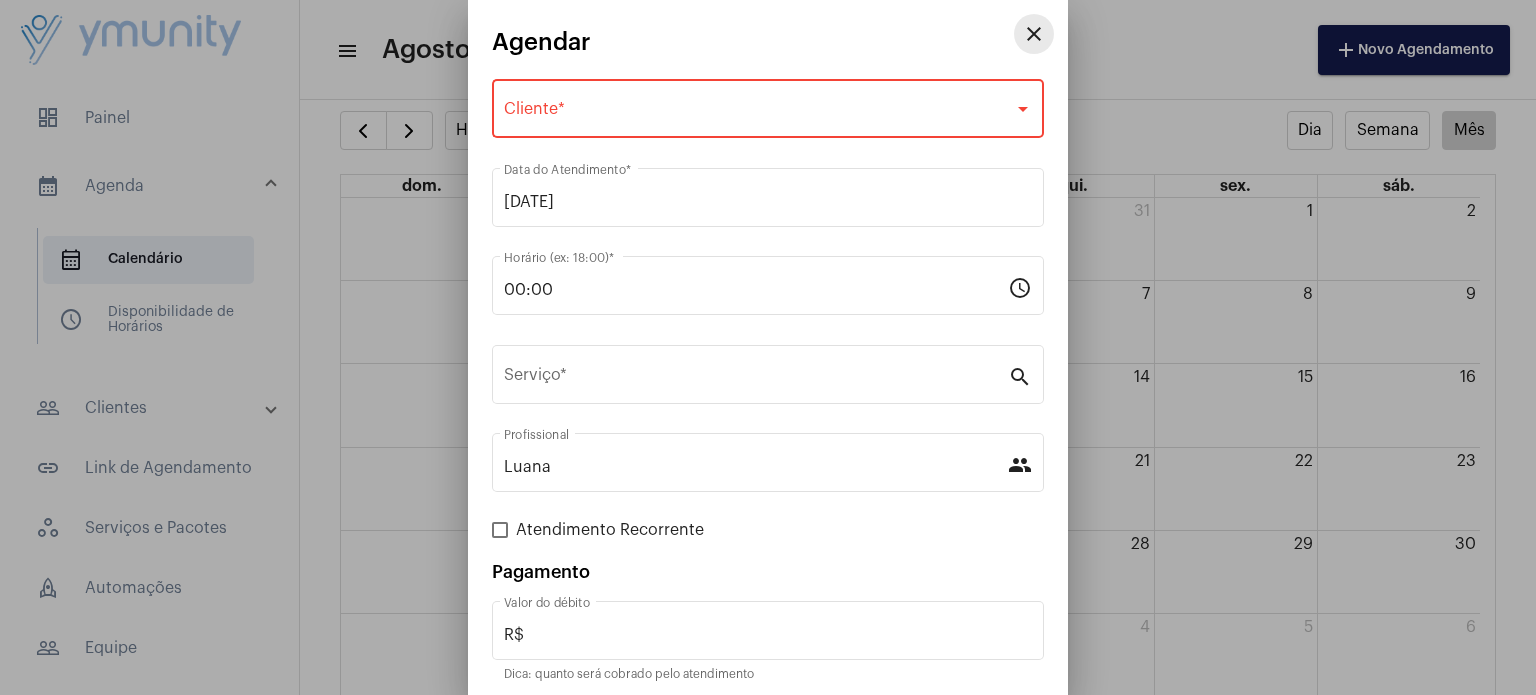 click on "close" at bounding box center (1034, 34) 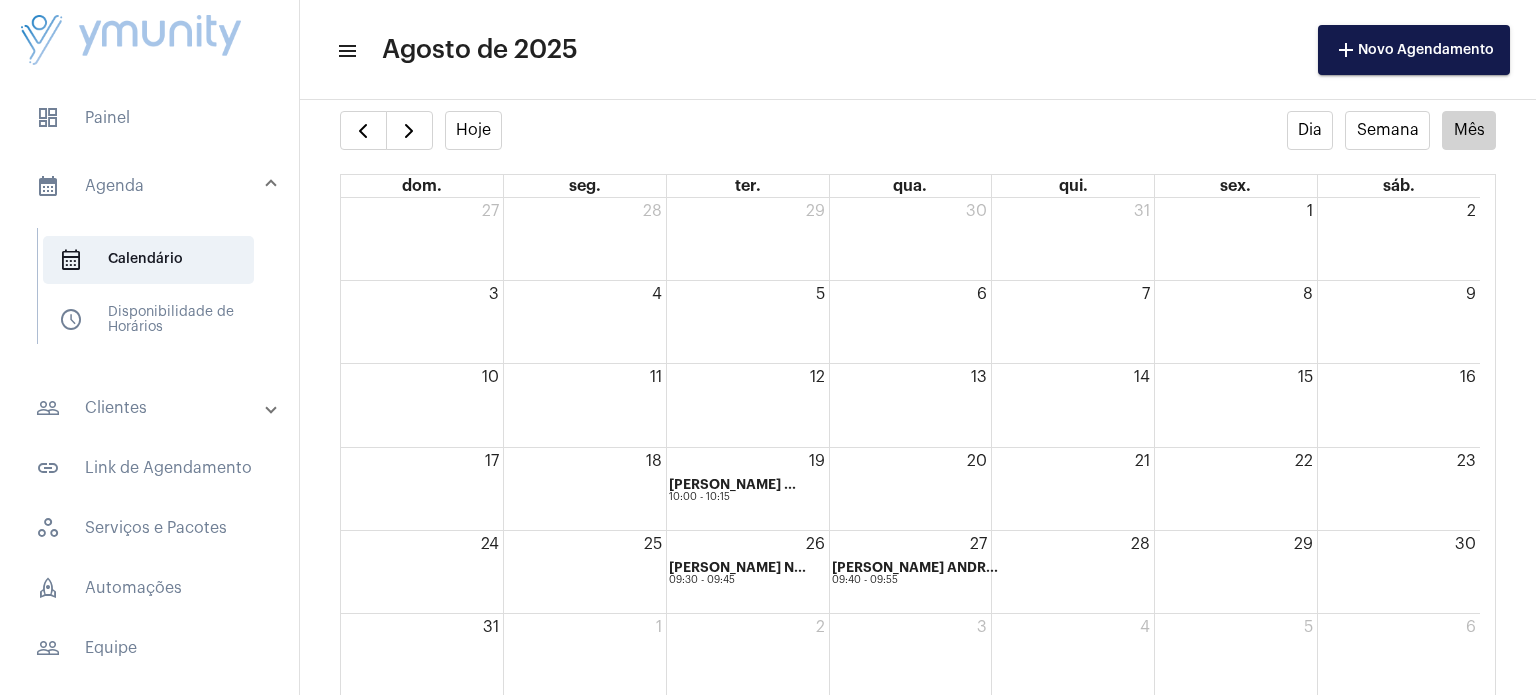 click on "people_outline  Clientes" at bounding box center [151, 408] 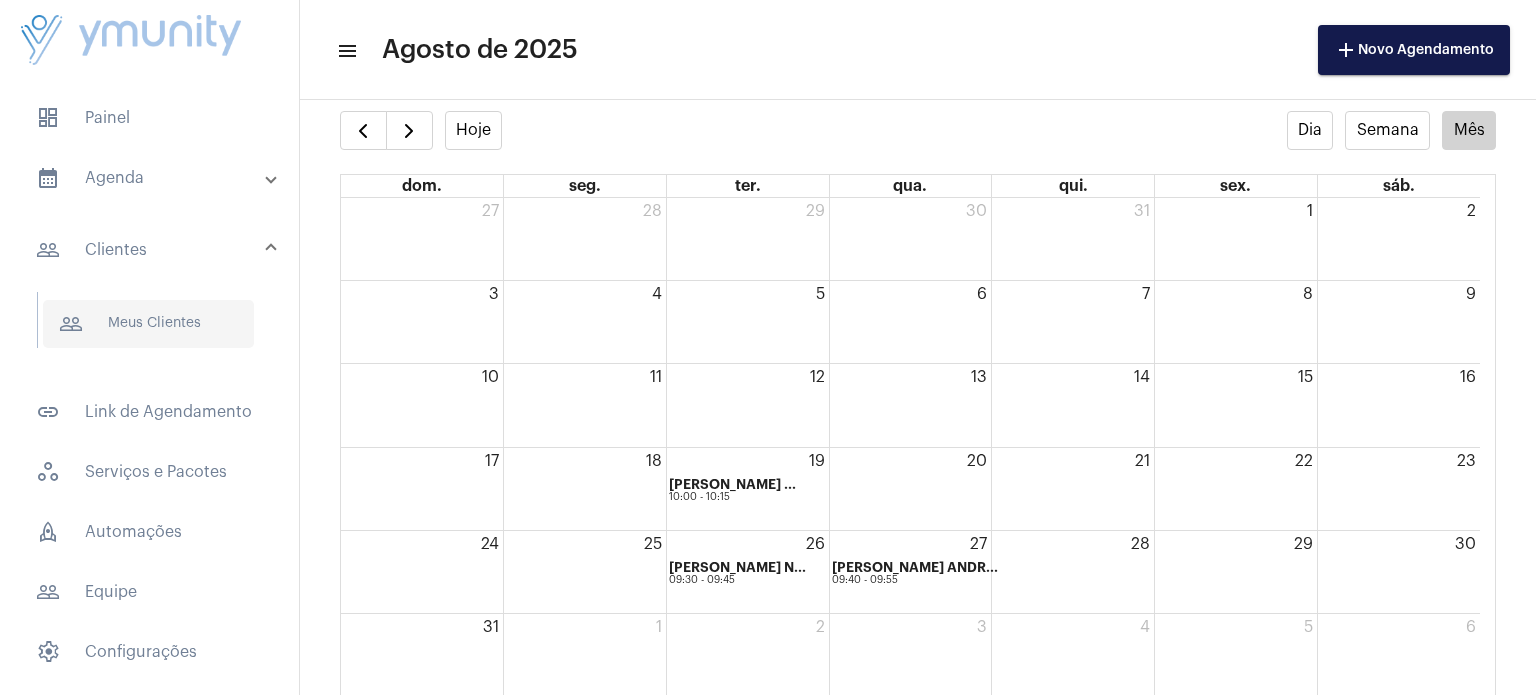 click on "people_outline  Meus Clientes" at bounding box center (148, 324) 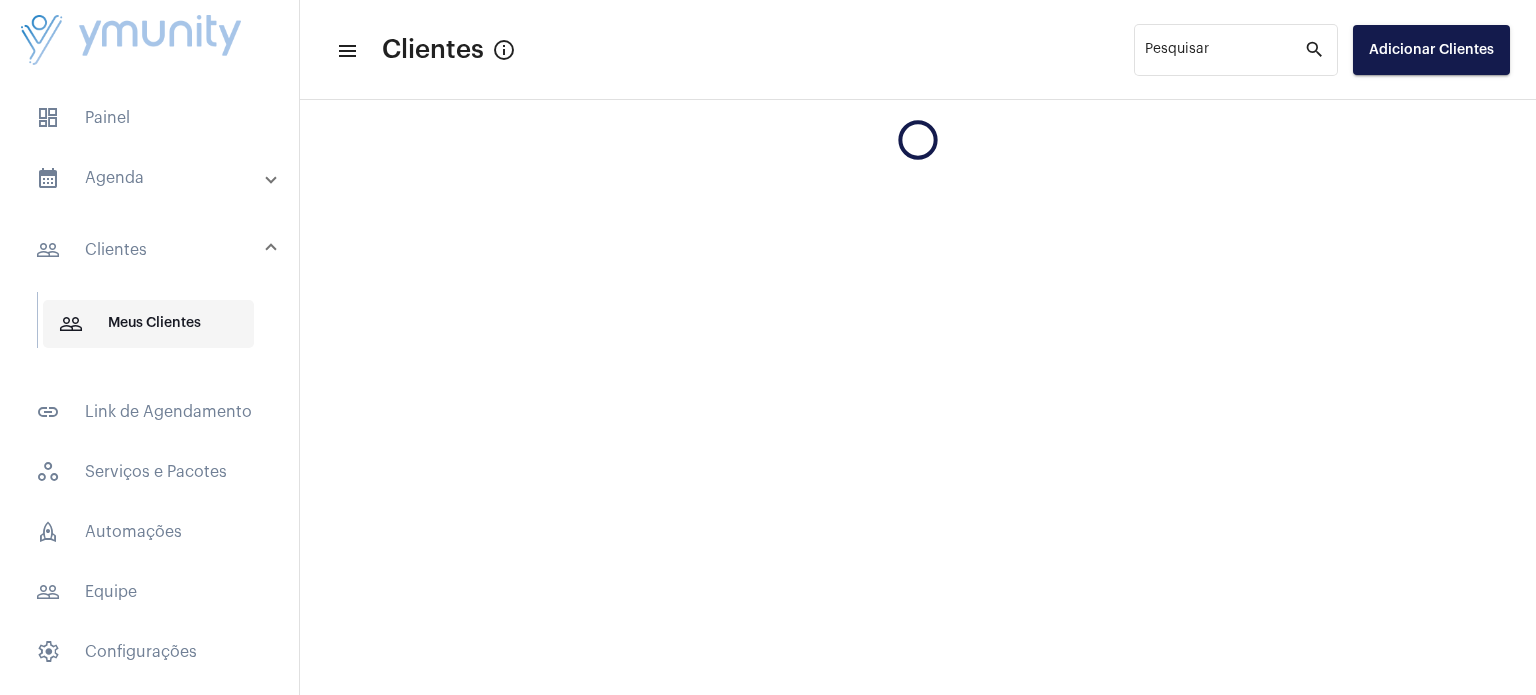 scroll, scrollTop: 0, scrollLeft: 0, axis: both 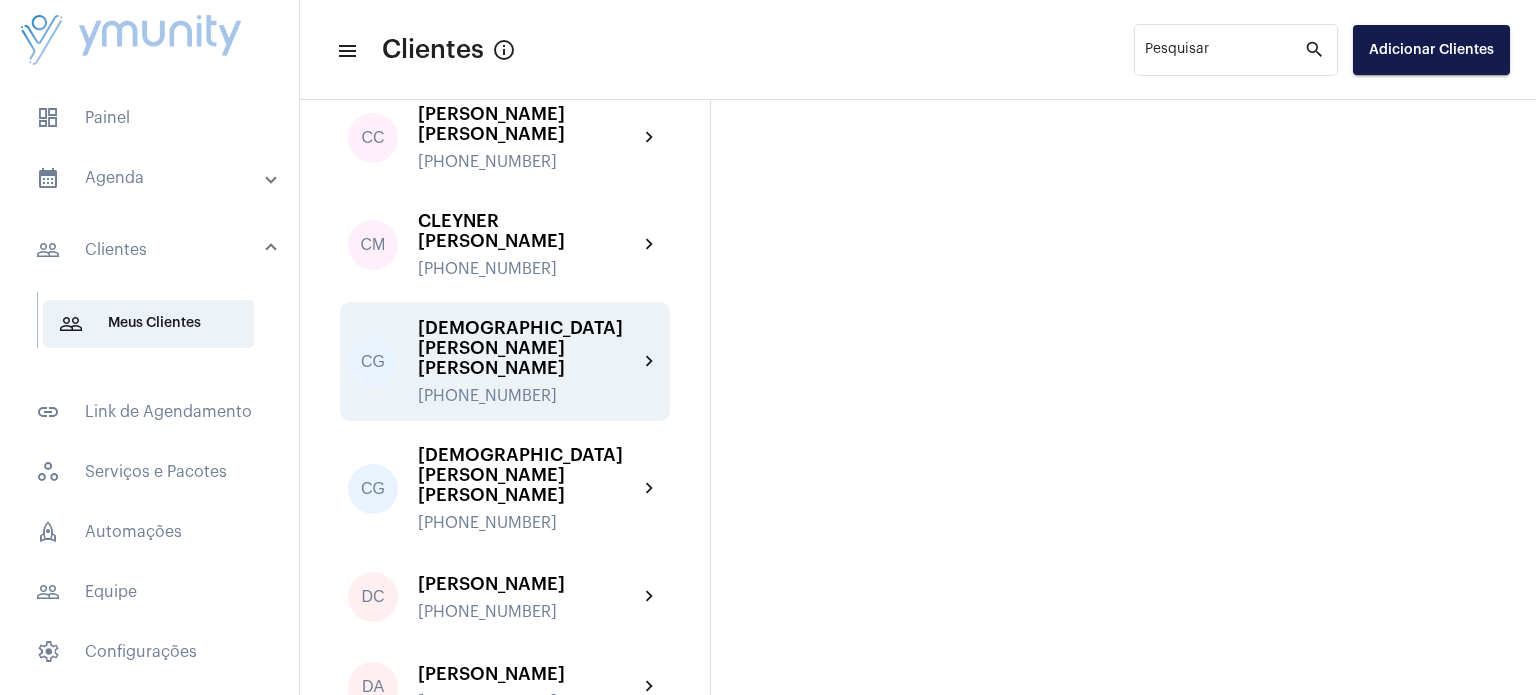 click on "chevron_right" 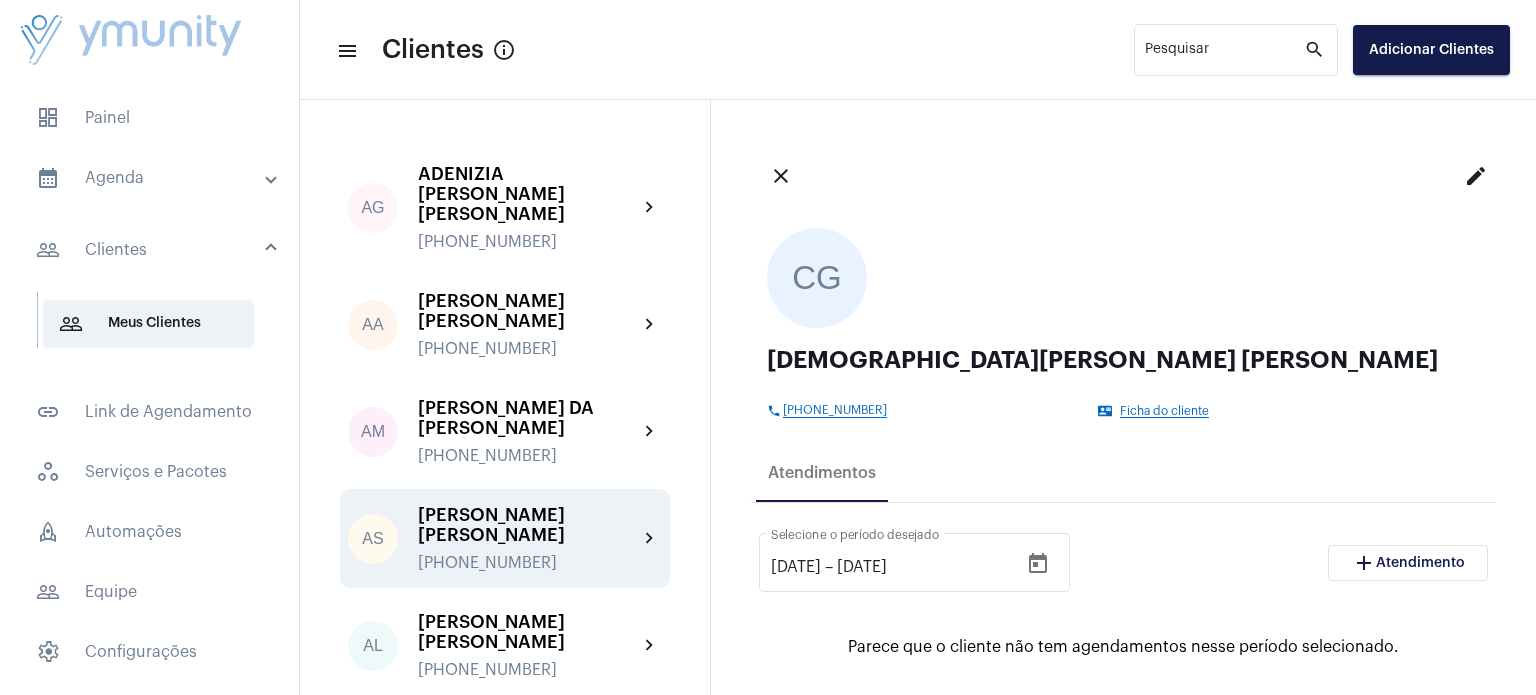 click on "[PERSON_NAME] [PERSON_NAME]" 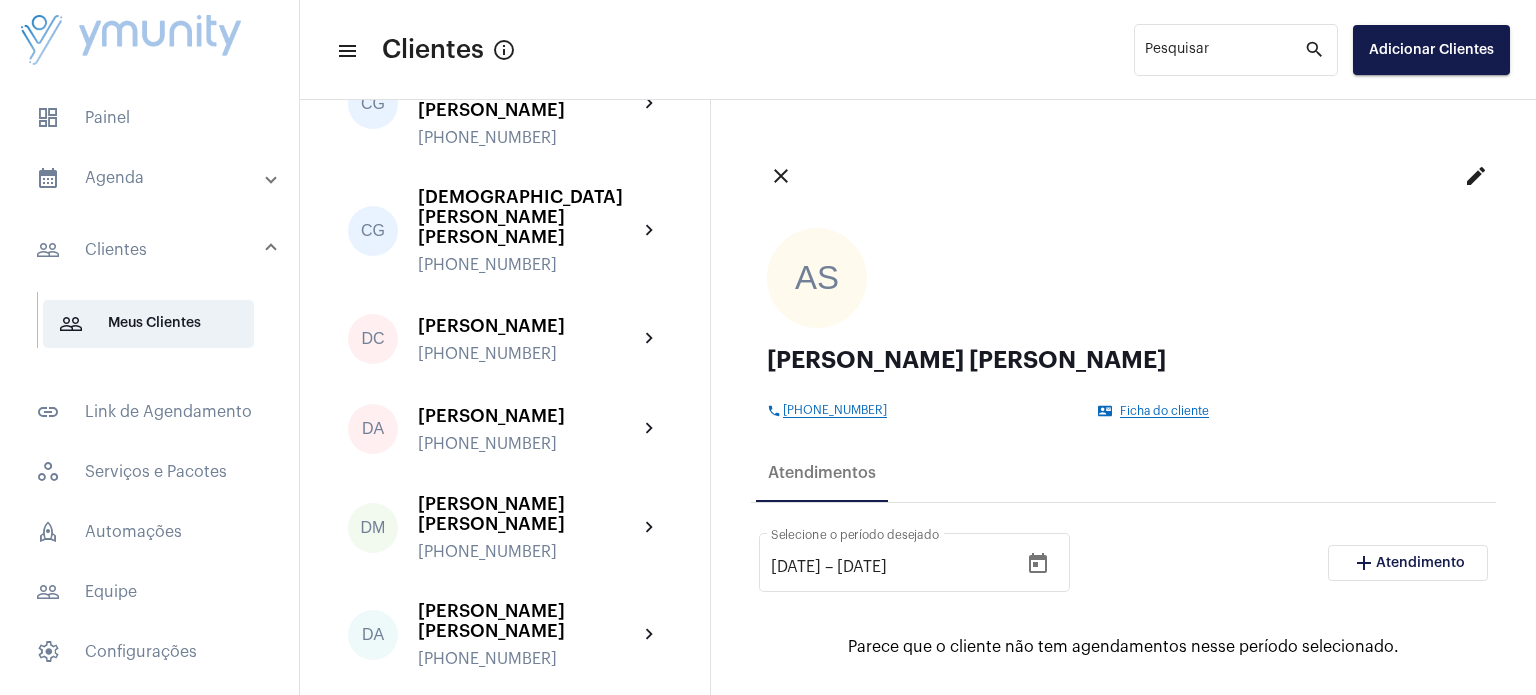 scroll, scrollTop: 2868, scrollLeft: 0, axis: vertical 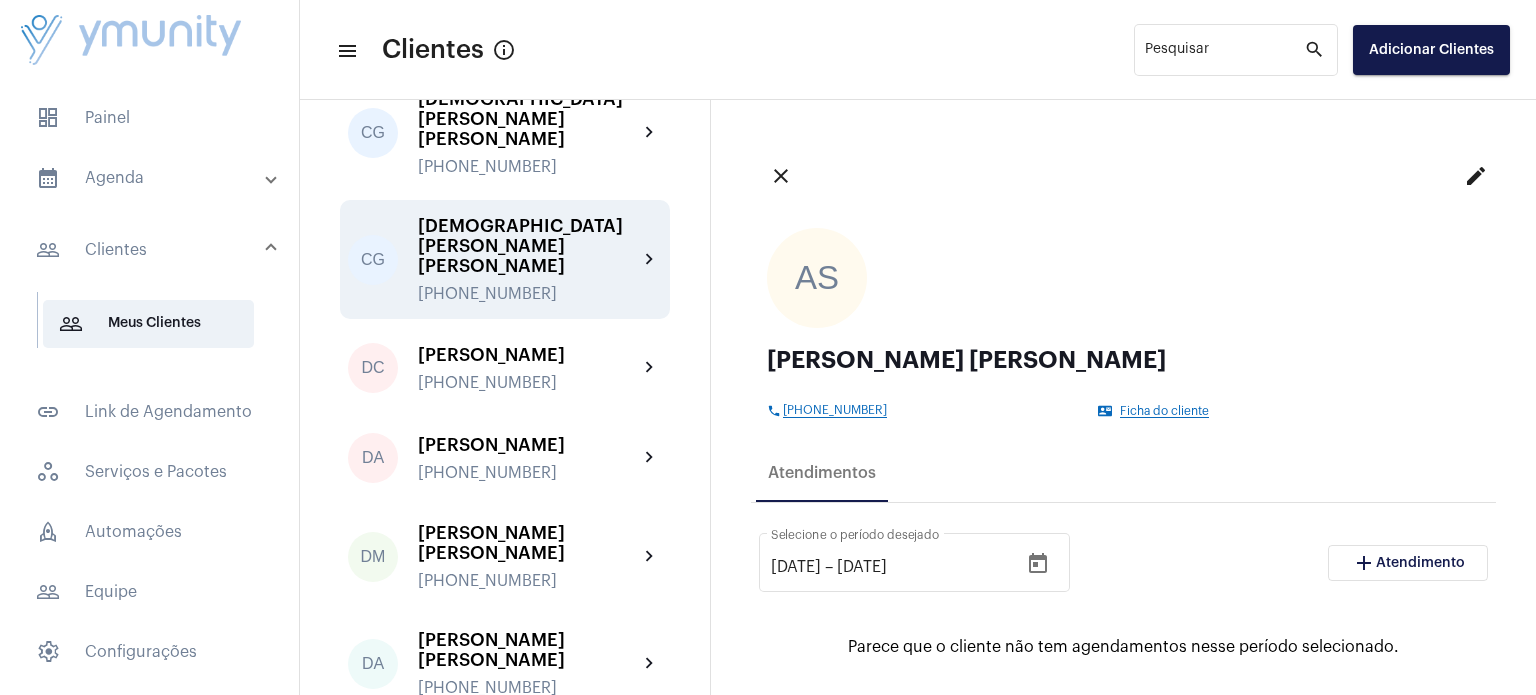 click on "chevron_right" 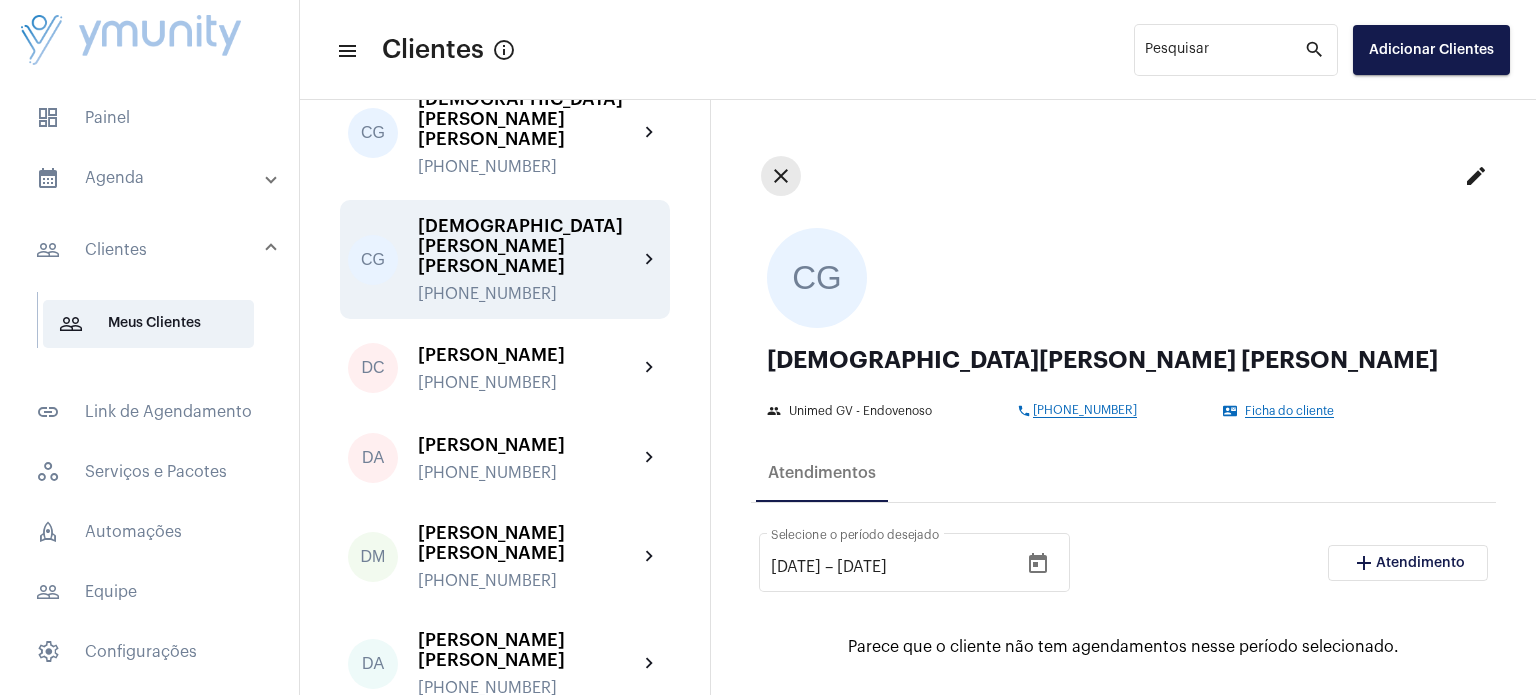 click on "close" 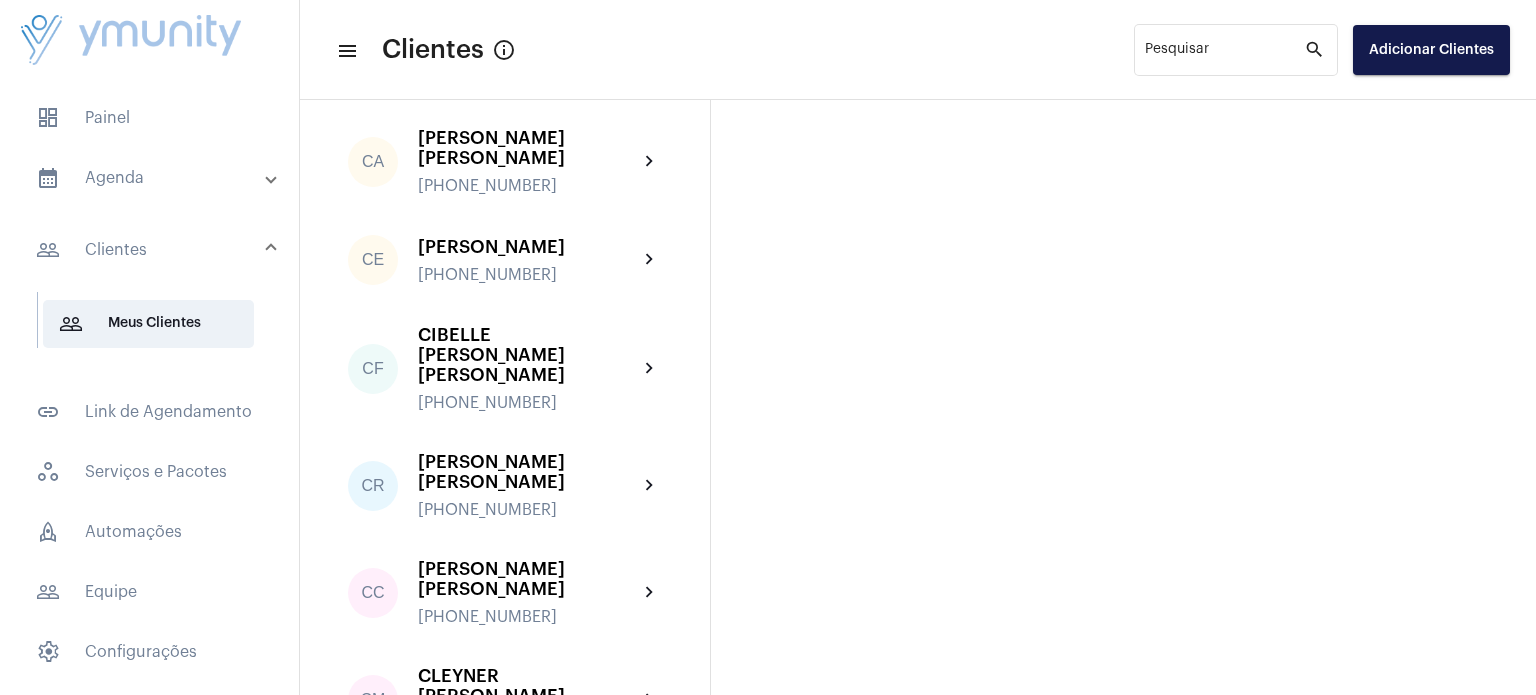 scroll, scrollTop: 2238, scrollLeft: 0, axis: vertical 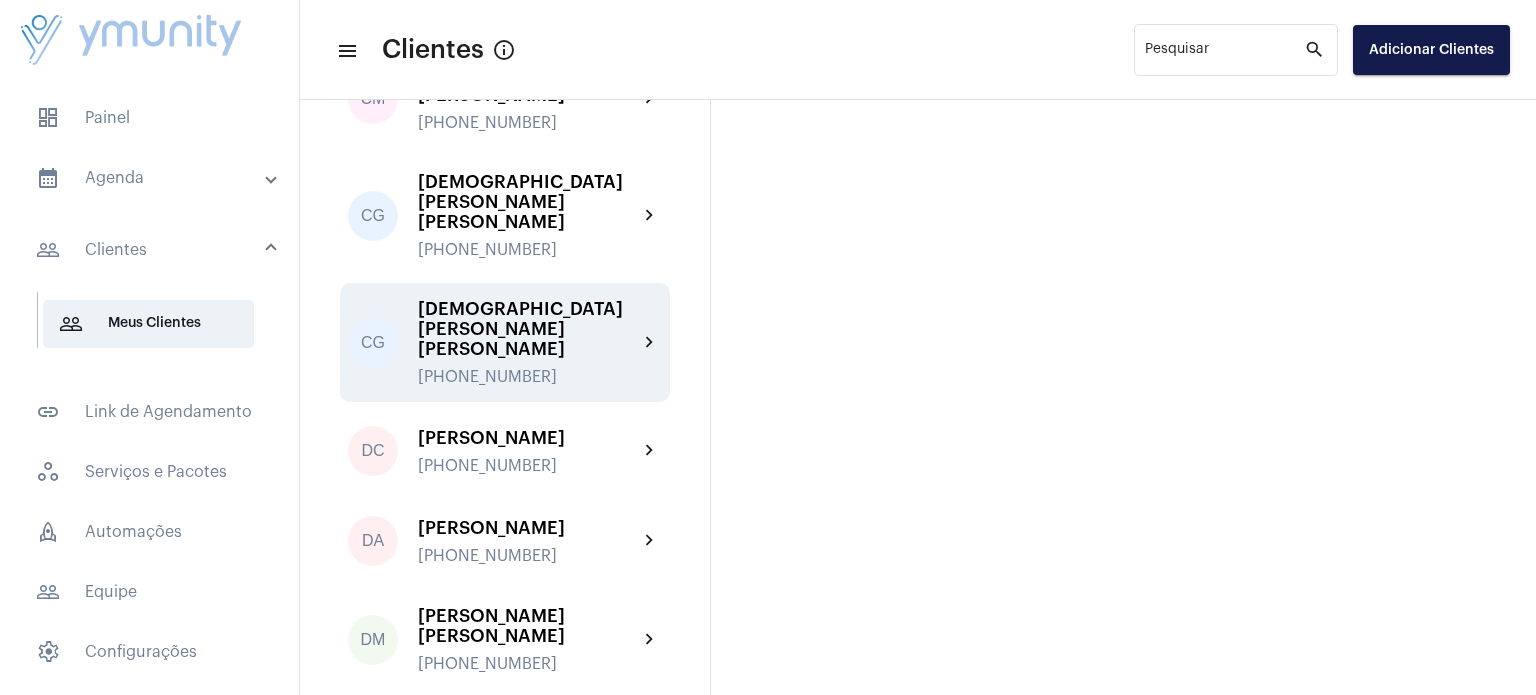 click on "[DEMOGRAPHIC_DATA][PERSON_NAME] [PERSON_NAME] [PHONE_NUMBER]" 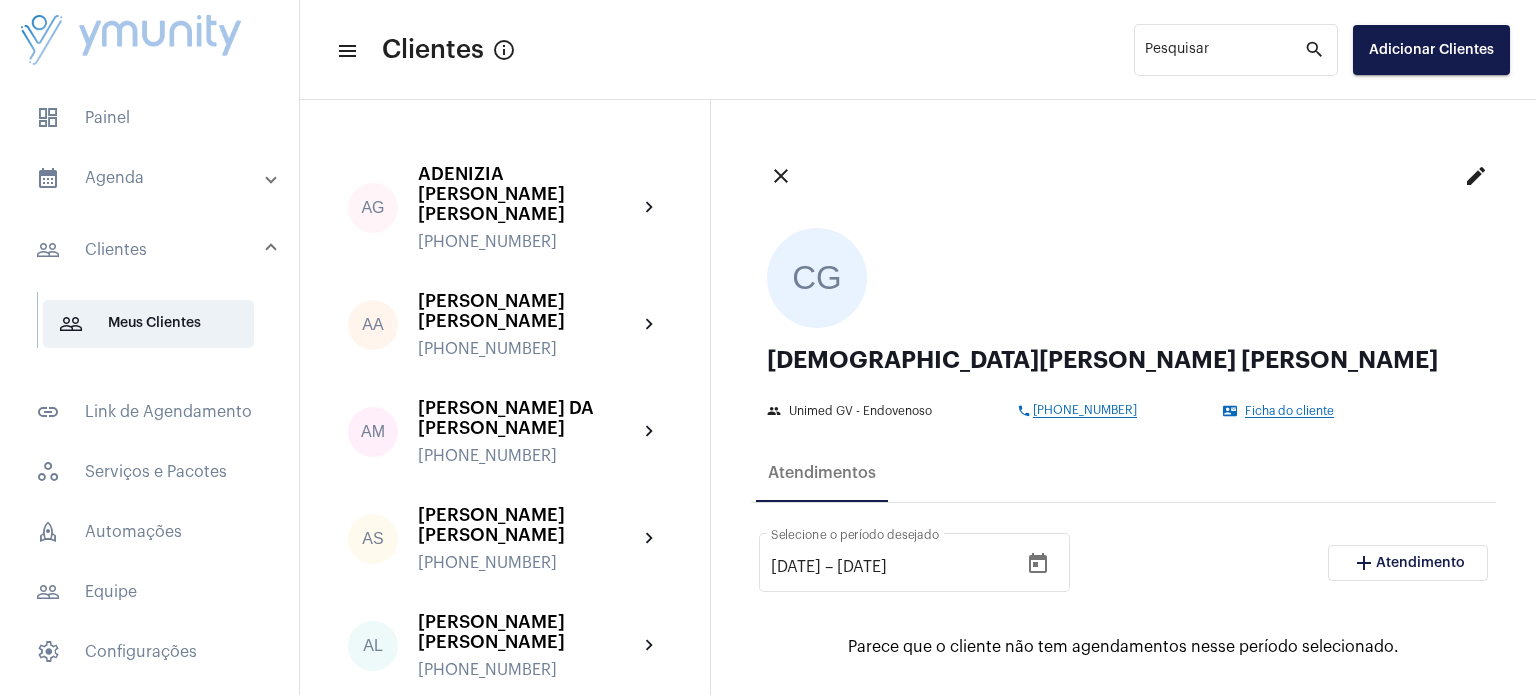 click on "edit" 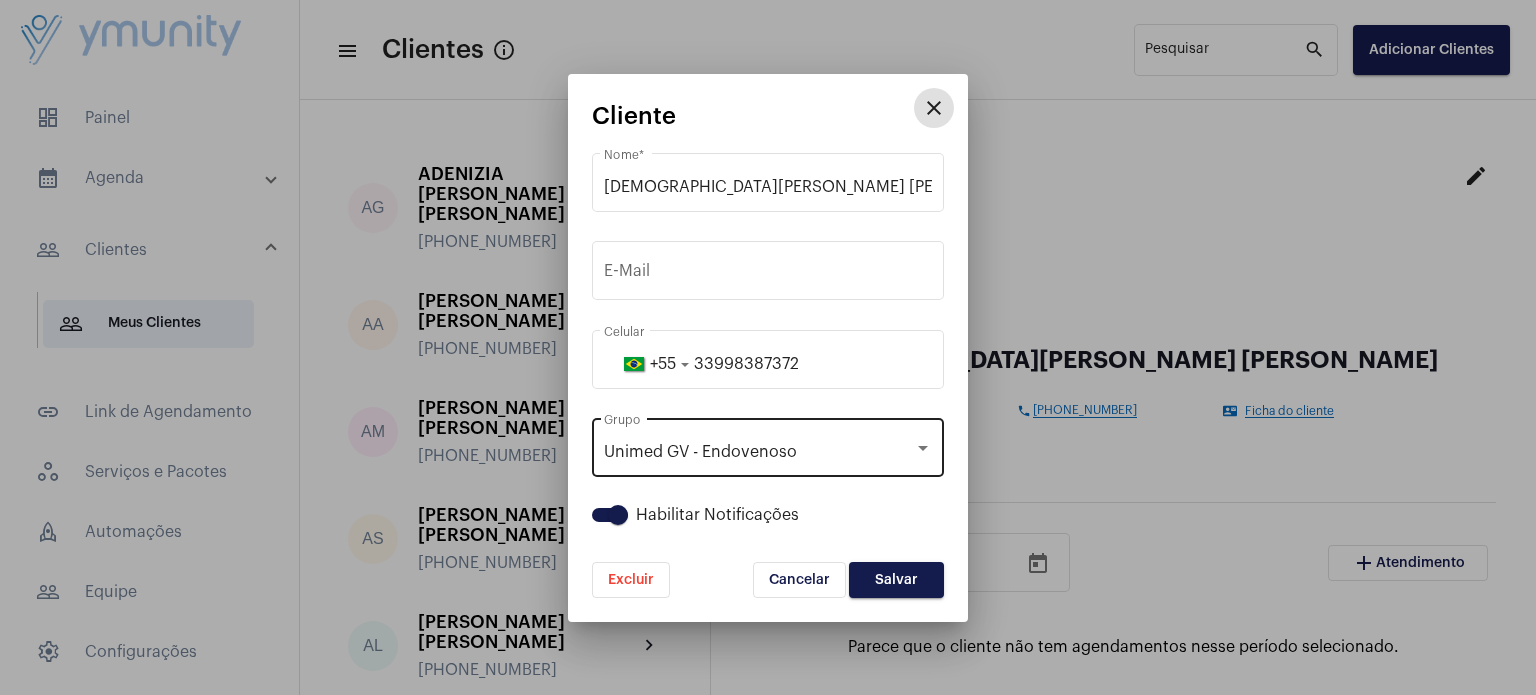 click on "Unimed GV - Endovenoso" at bounding box center (759, 452) 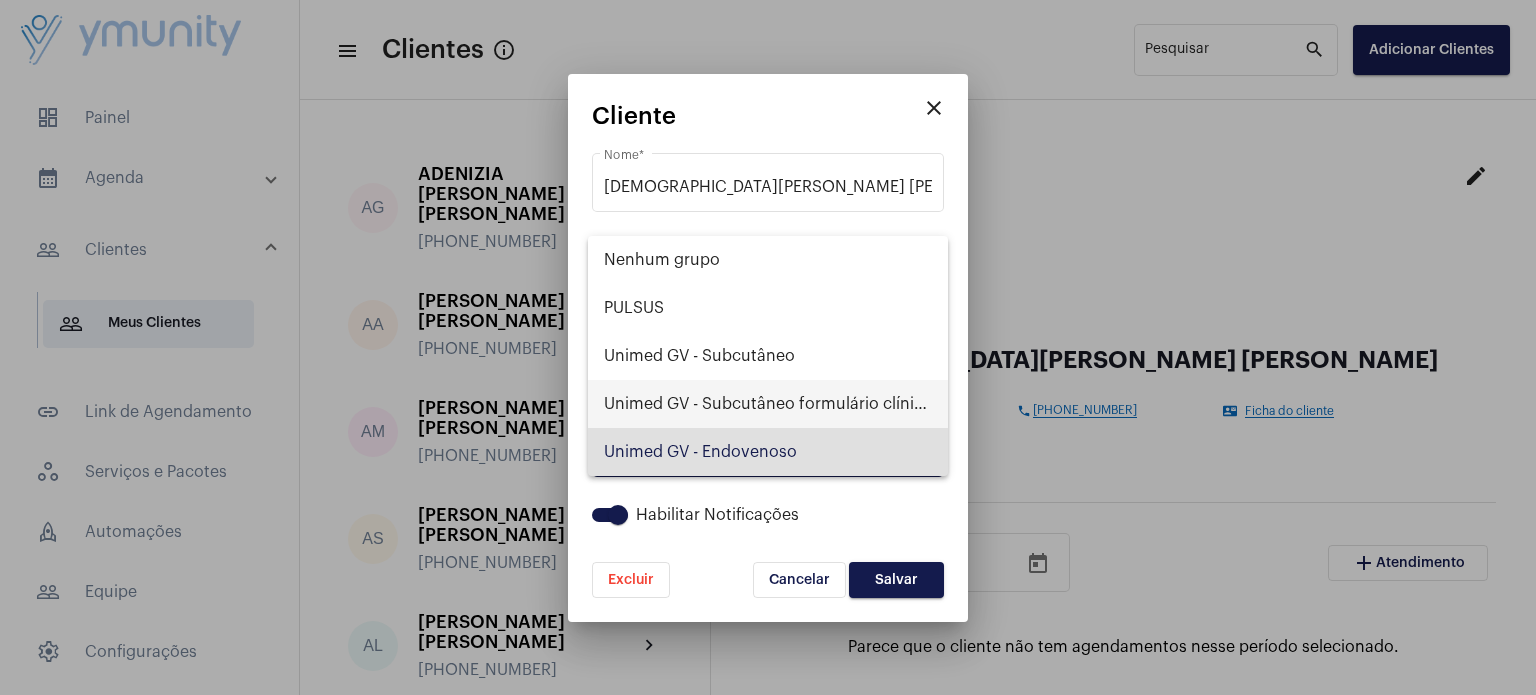 click on "Unimed GV - Subcutâneo formulário clínico" at bounding box center [768, 404] 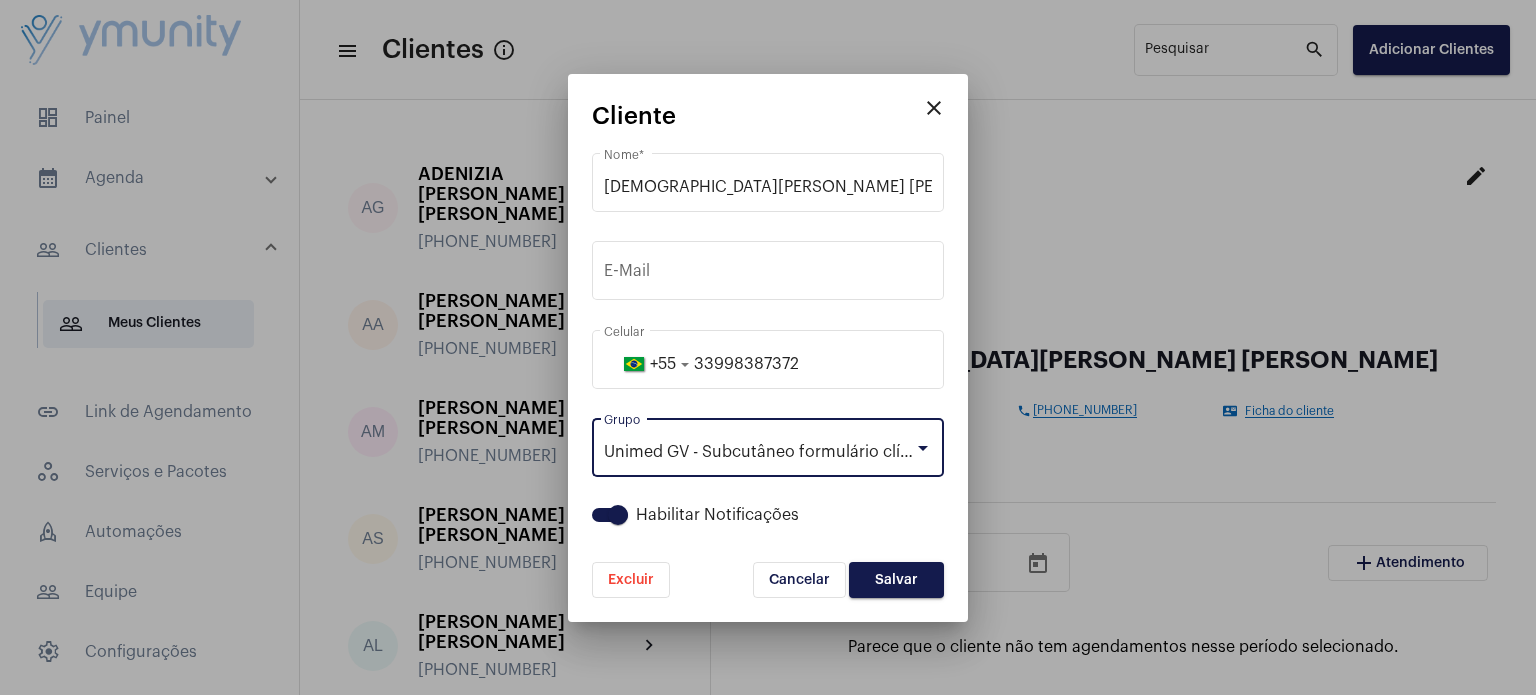 click on "Salvar" at bounding box center [896, 580] 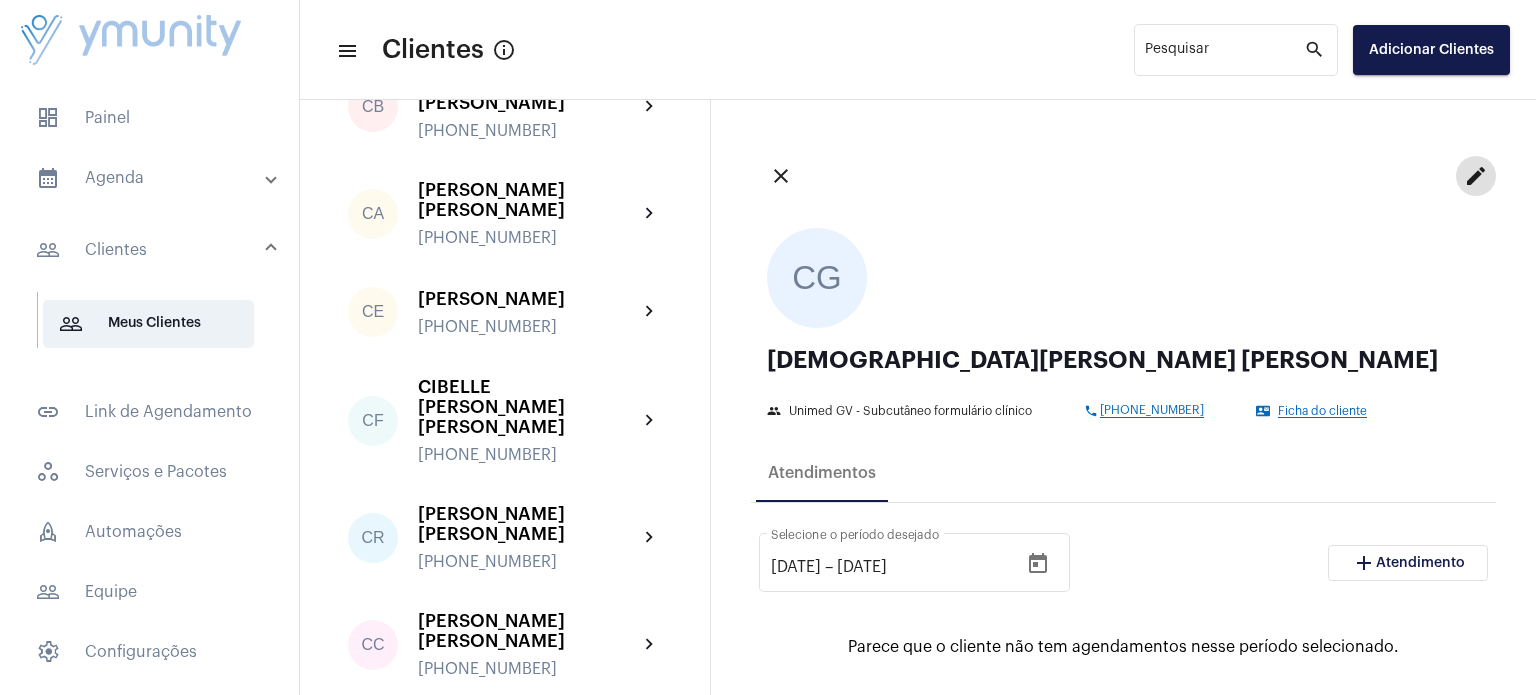 scroll, scrollTop: 2185, scrollLeft: 0, axis: vertical 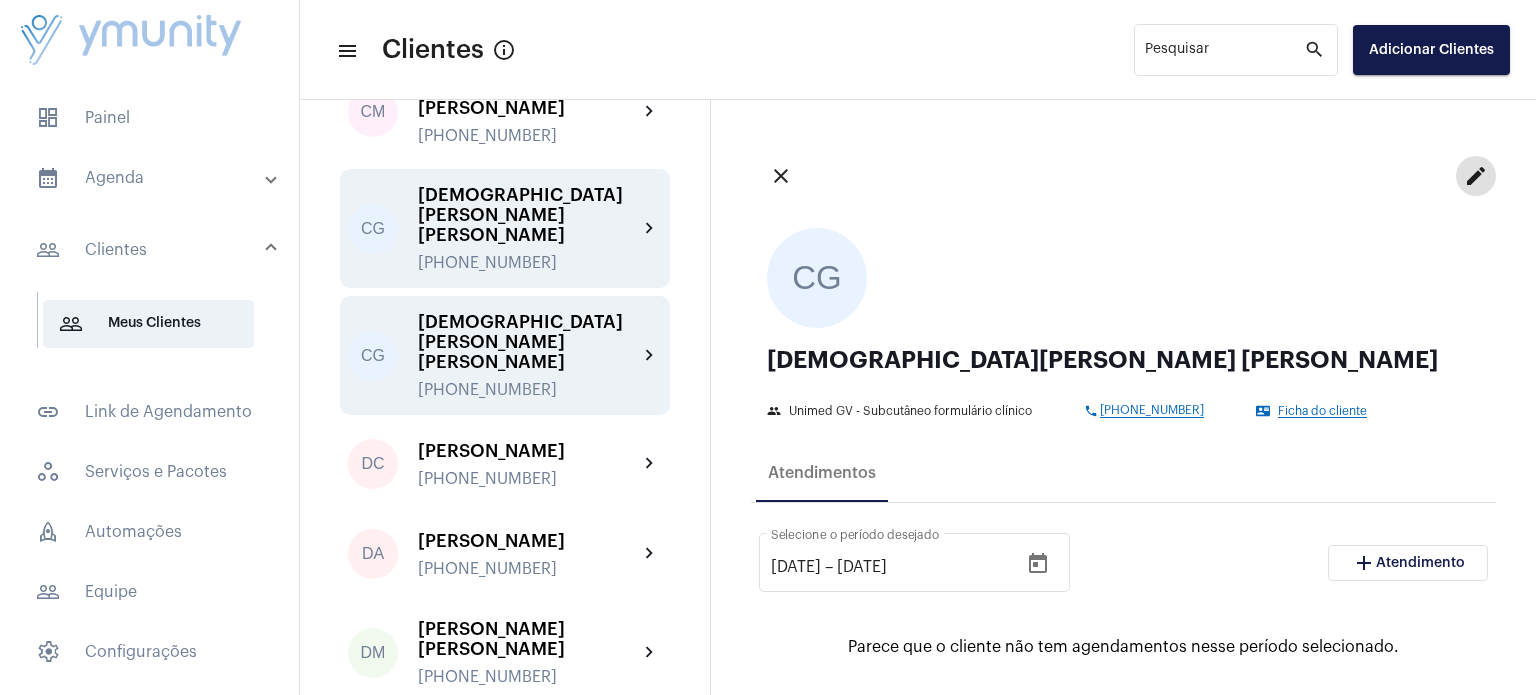 click on "[PHONE_NUMBER]" 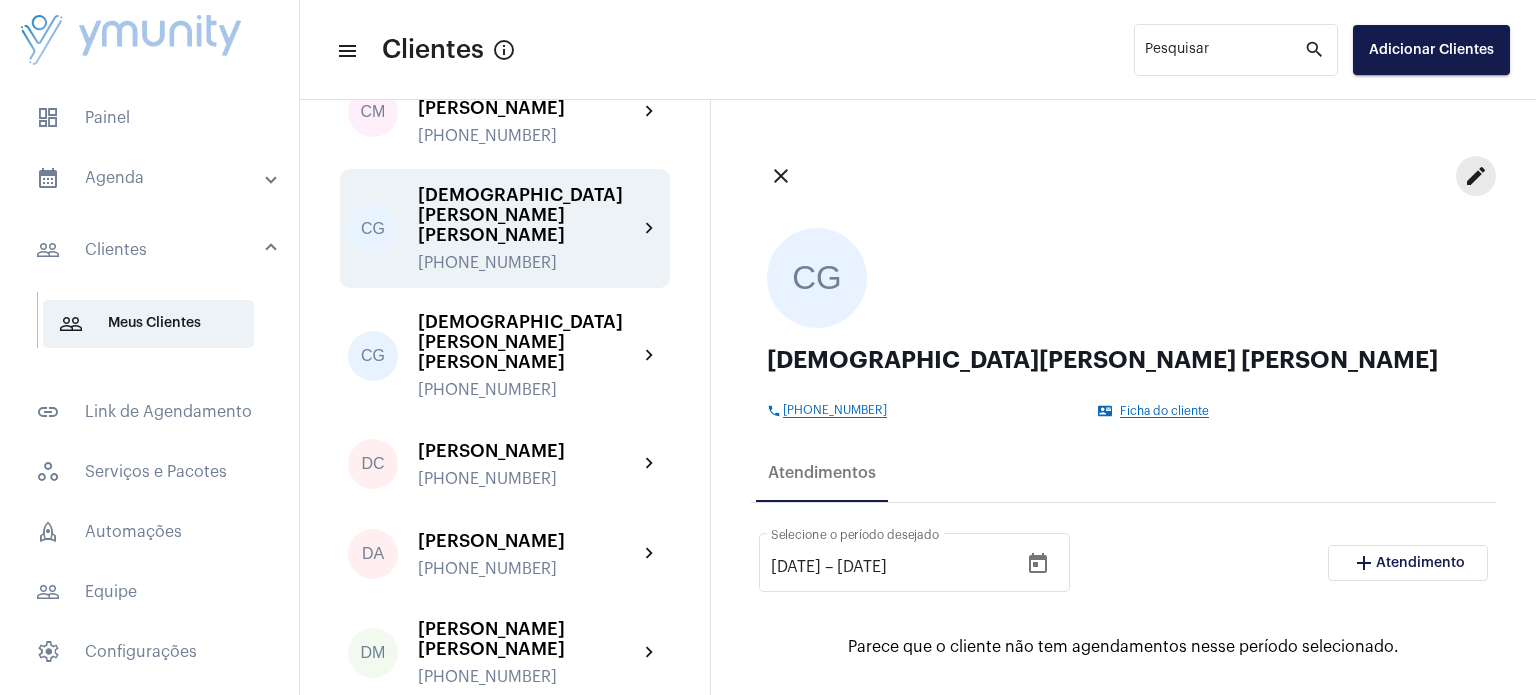click on "edit" 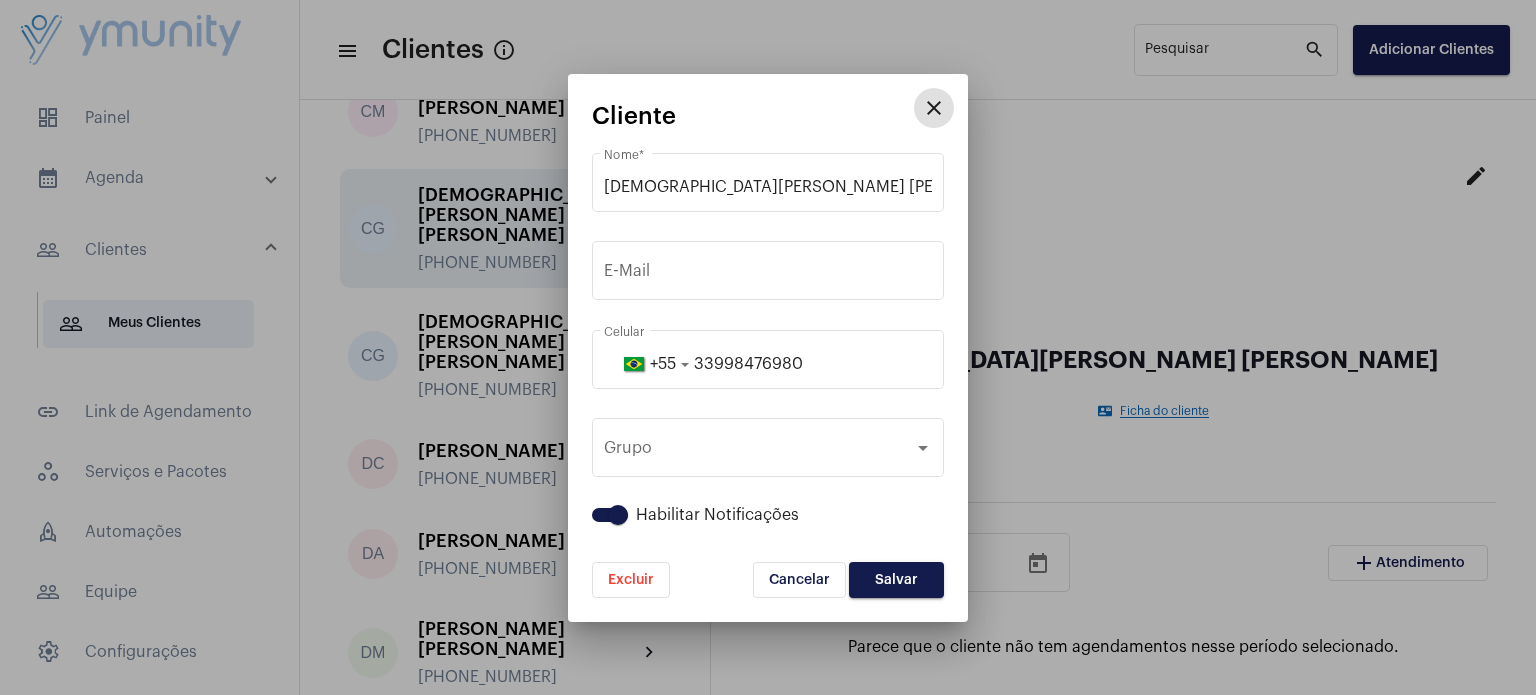 click on "Excluir" at bounding box center (631, 580) 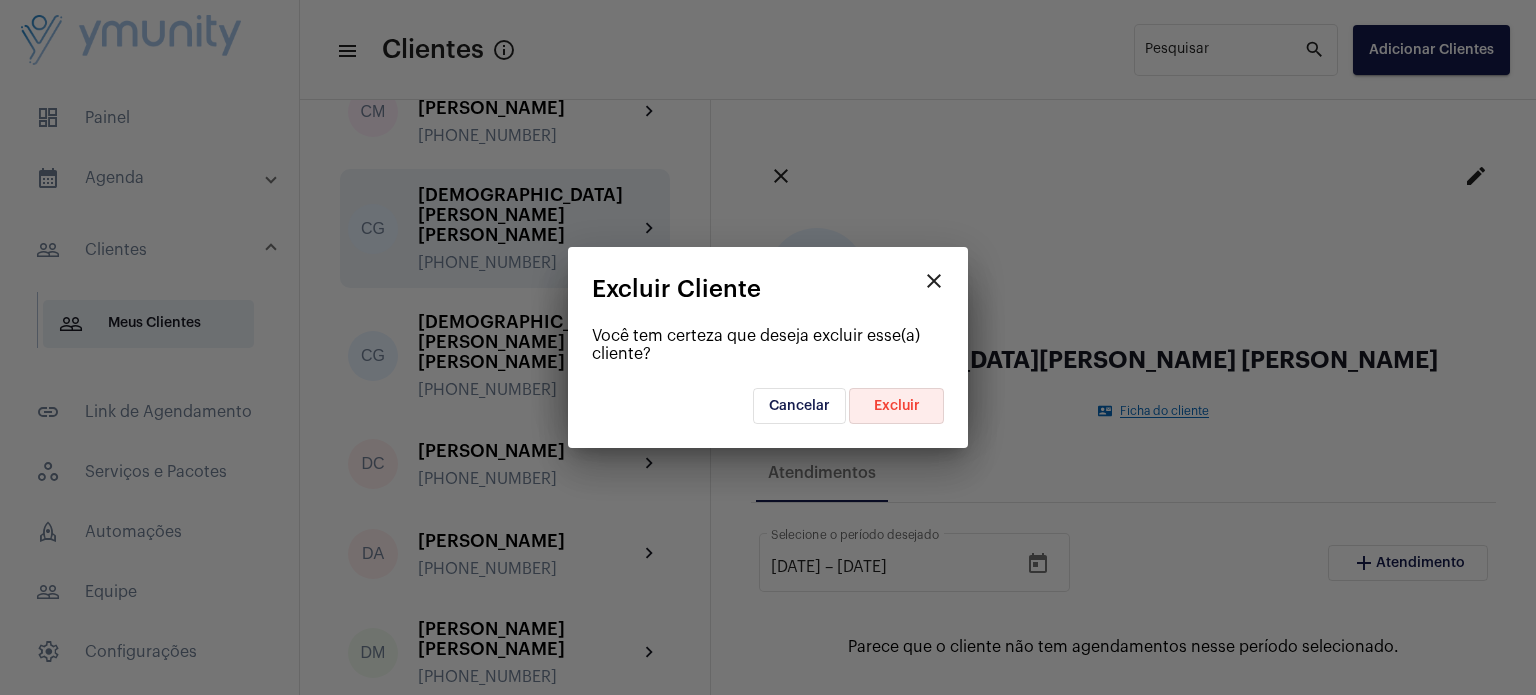 click on "Excluir" at bounding box center (897, 406) 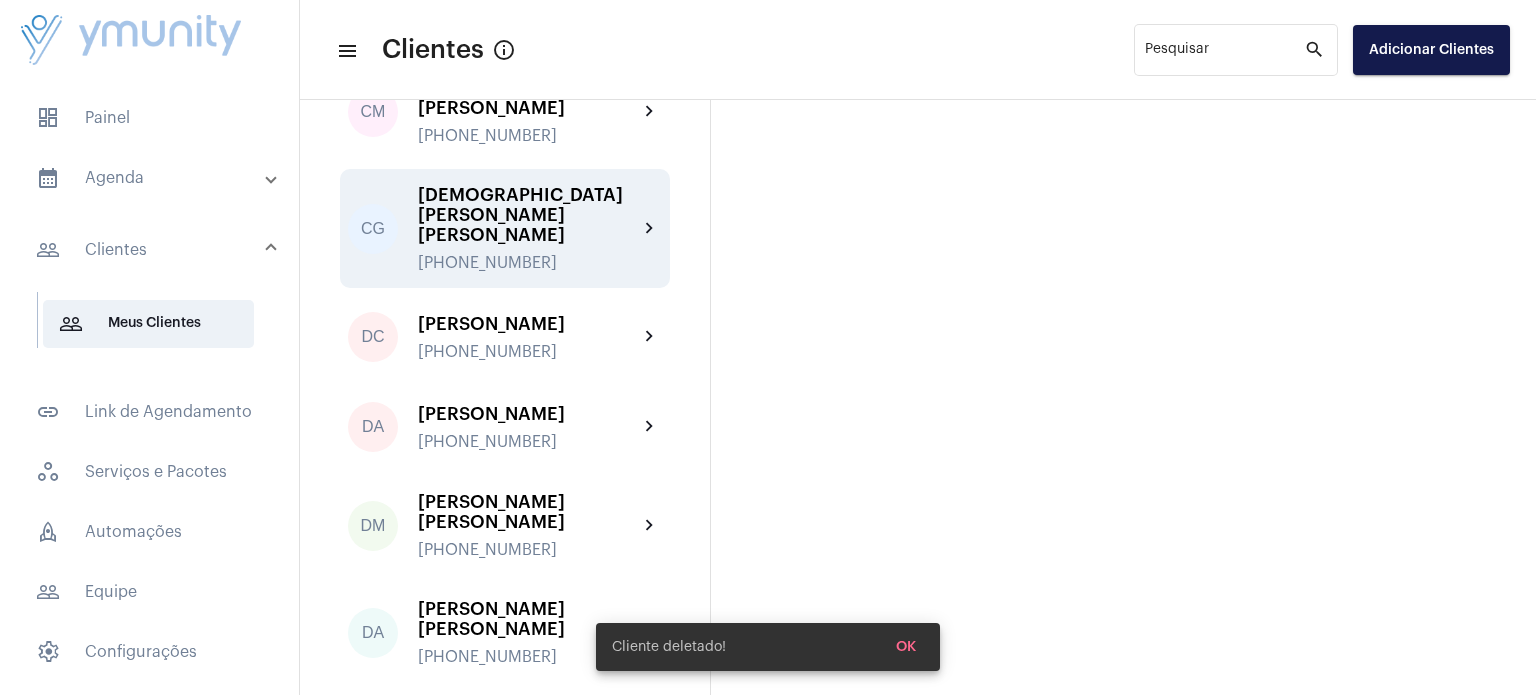 click on "chevron_right" 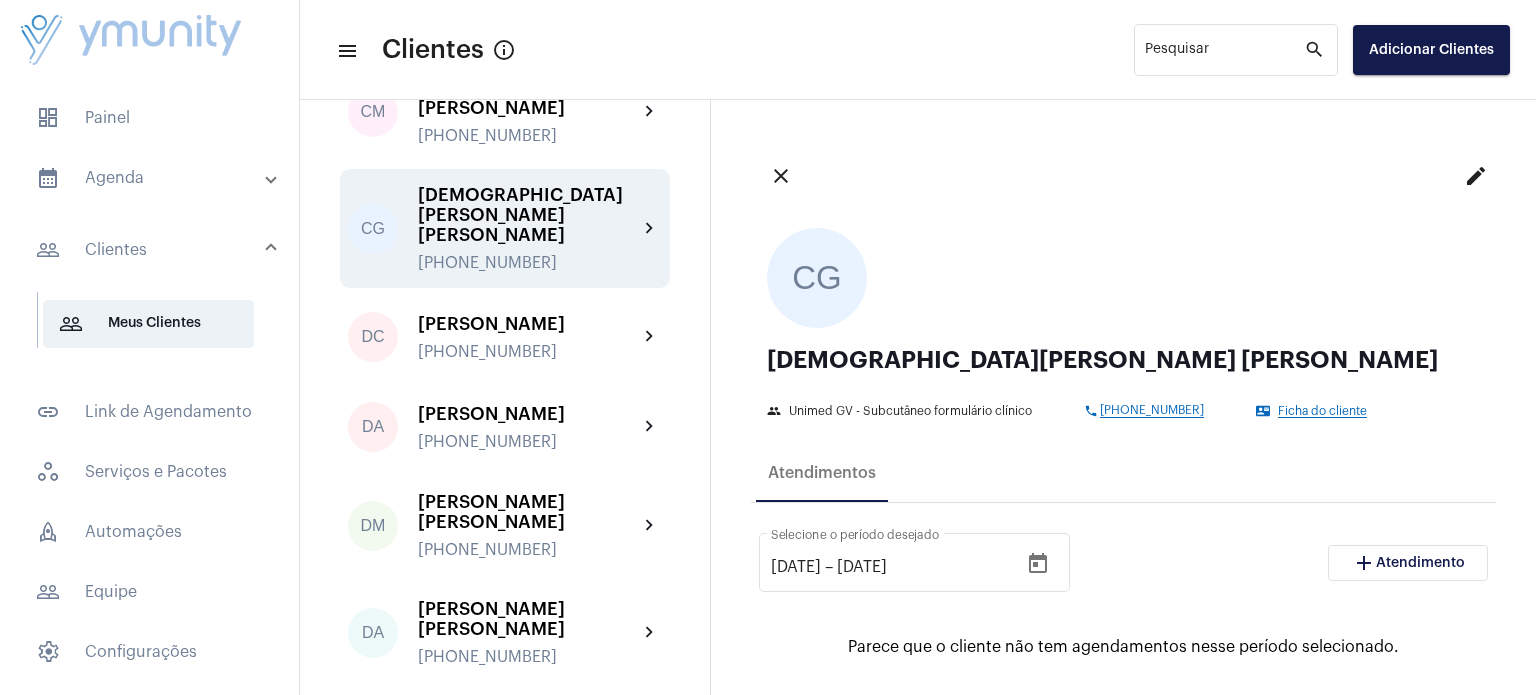 click on "edit" 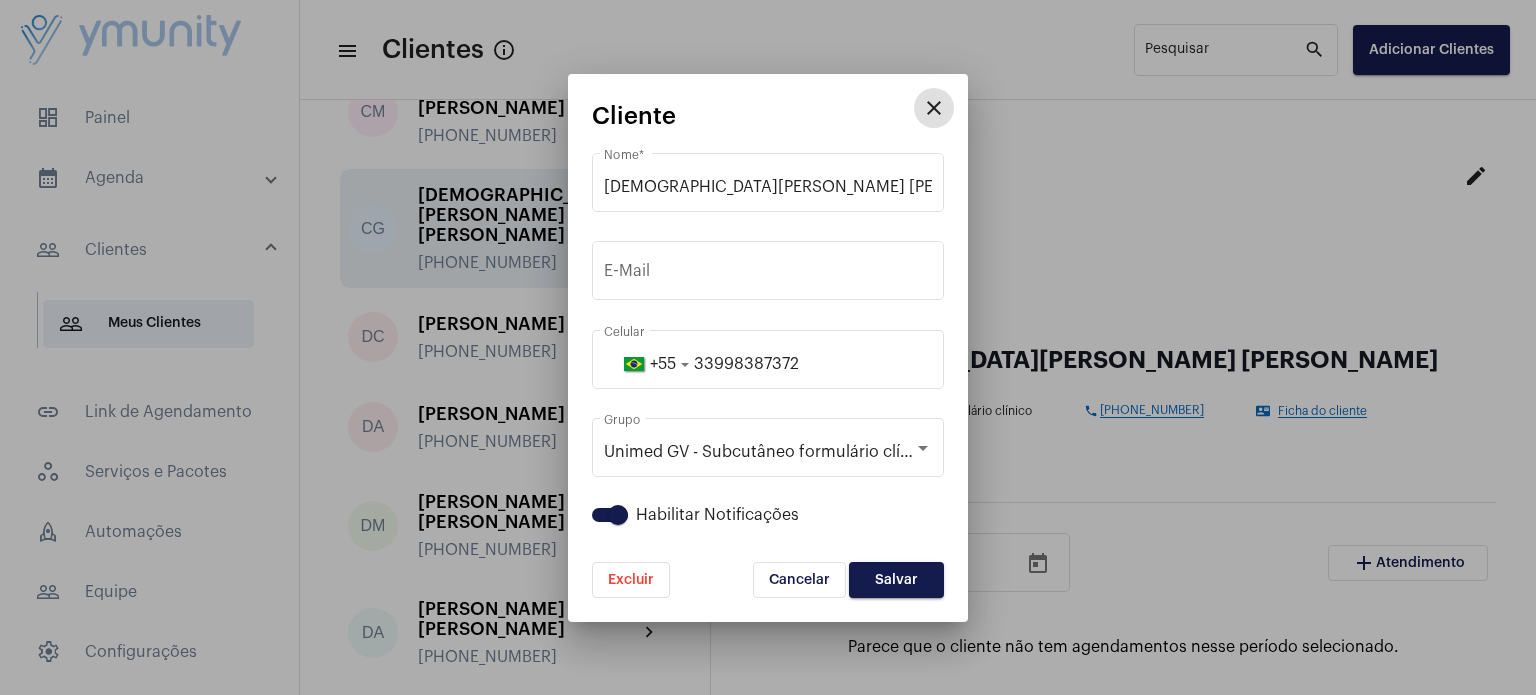 click at bounding box center (618, 515) 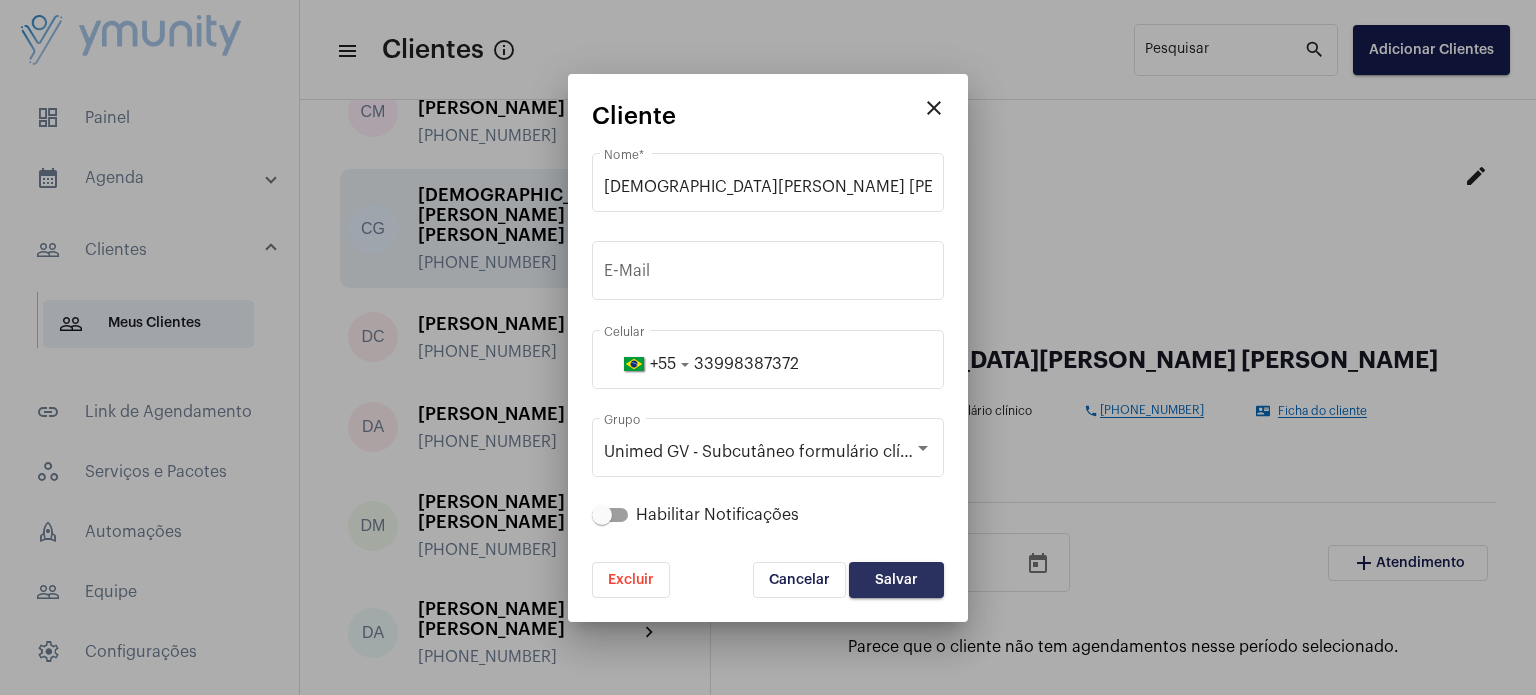click on "Salvar" at bounding box center [896, 580] 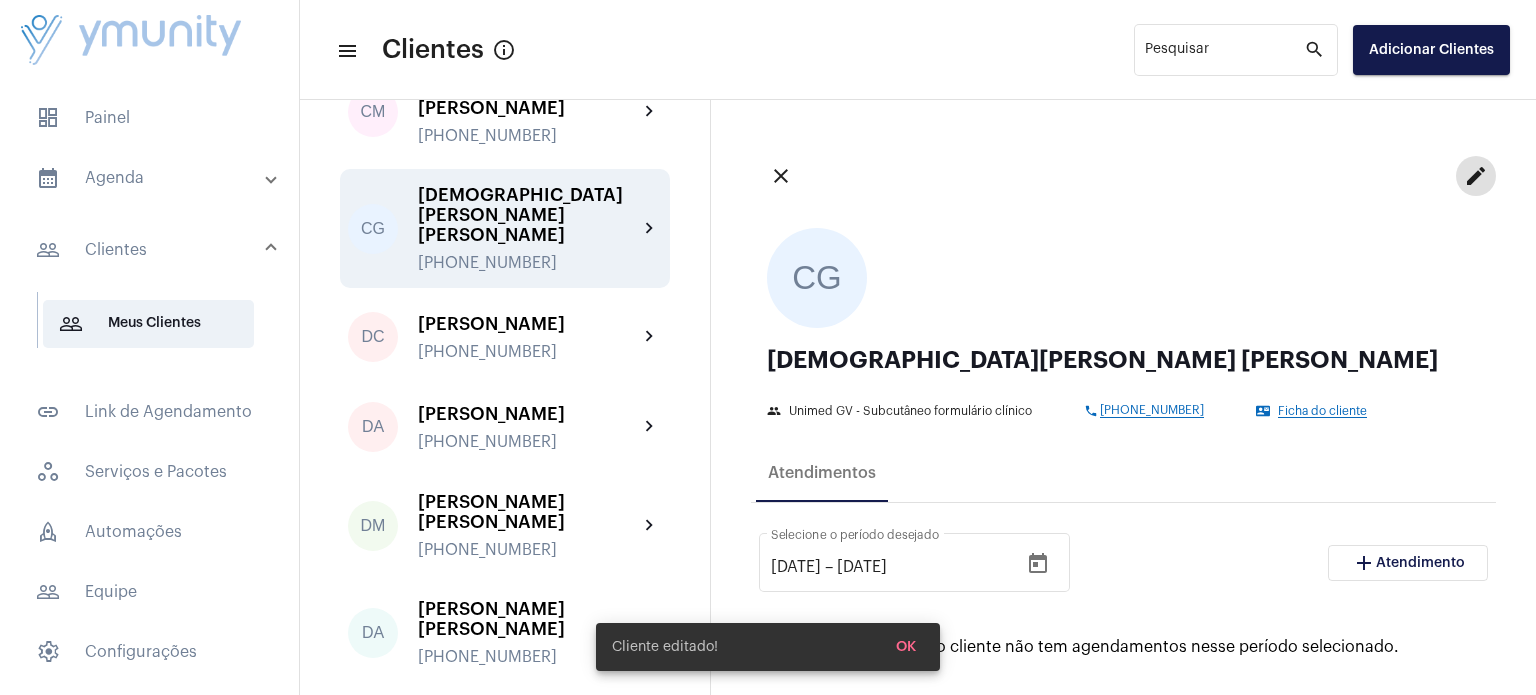 click on "calendar_month_outlined  Agenda" at bounding box center (151, 178) 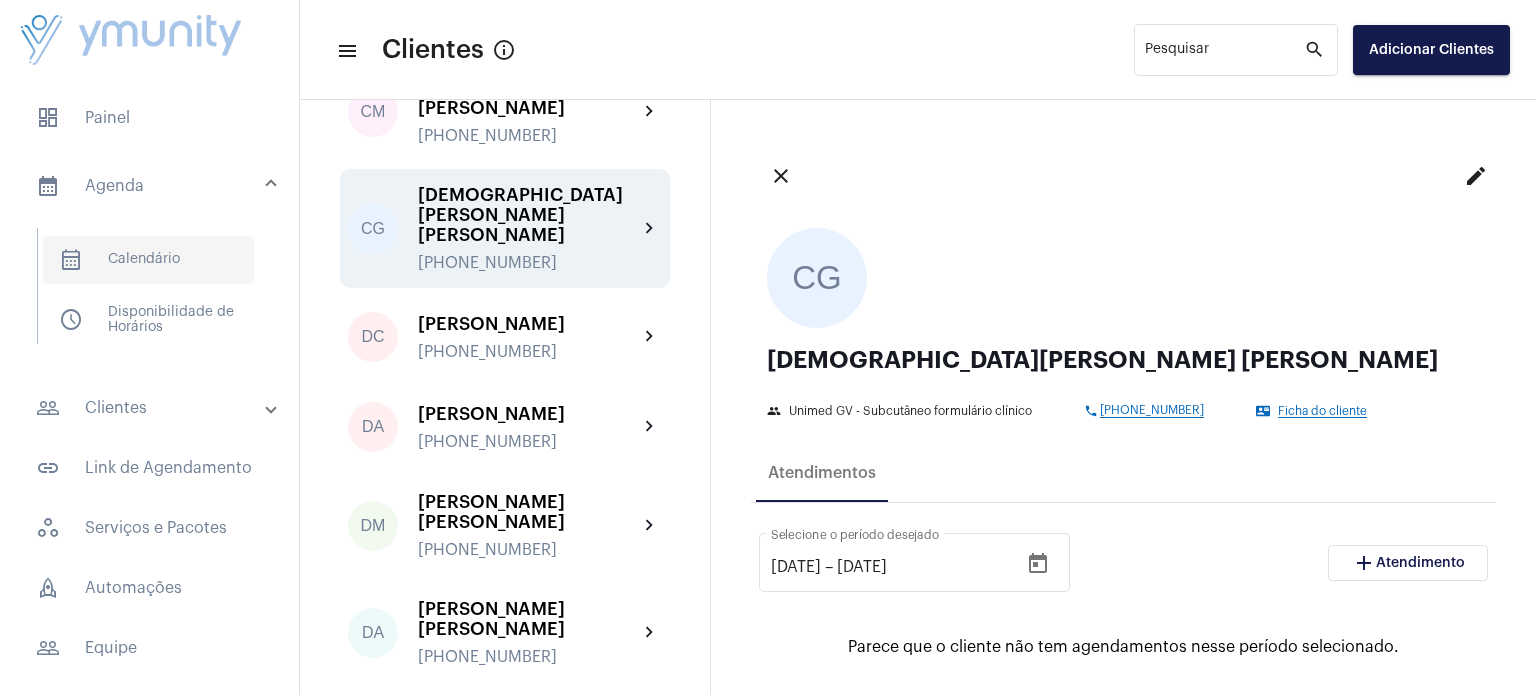 click on "calendar_month_outlined   Calendário" at bounding box center [148, 260] 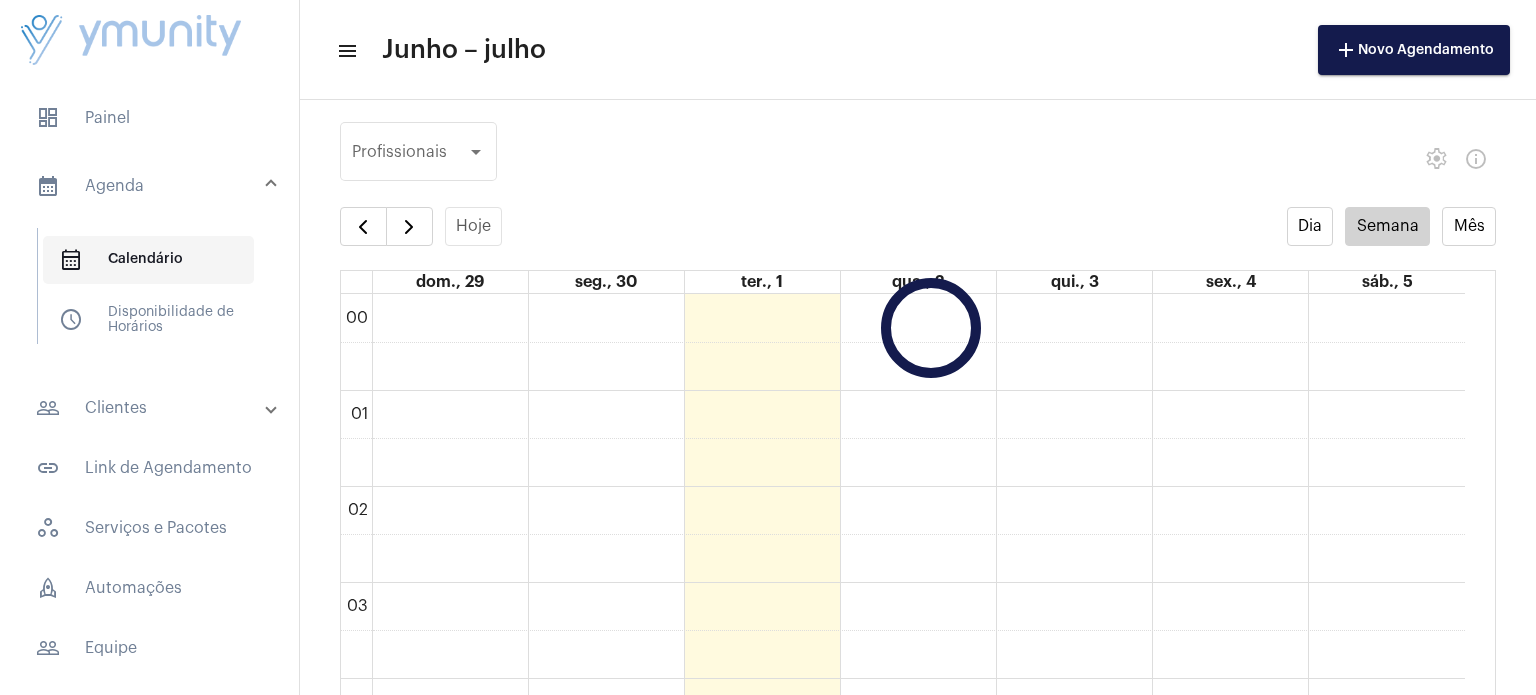 scroll, scrollTop: 576, scrollLeft: 0, axis: vertical 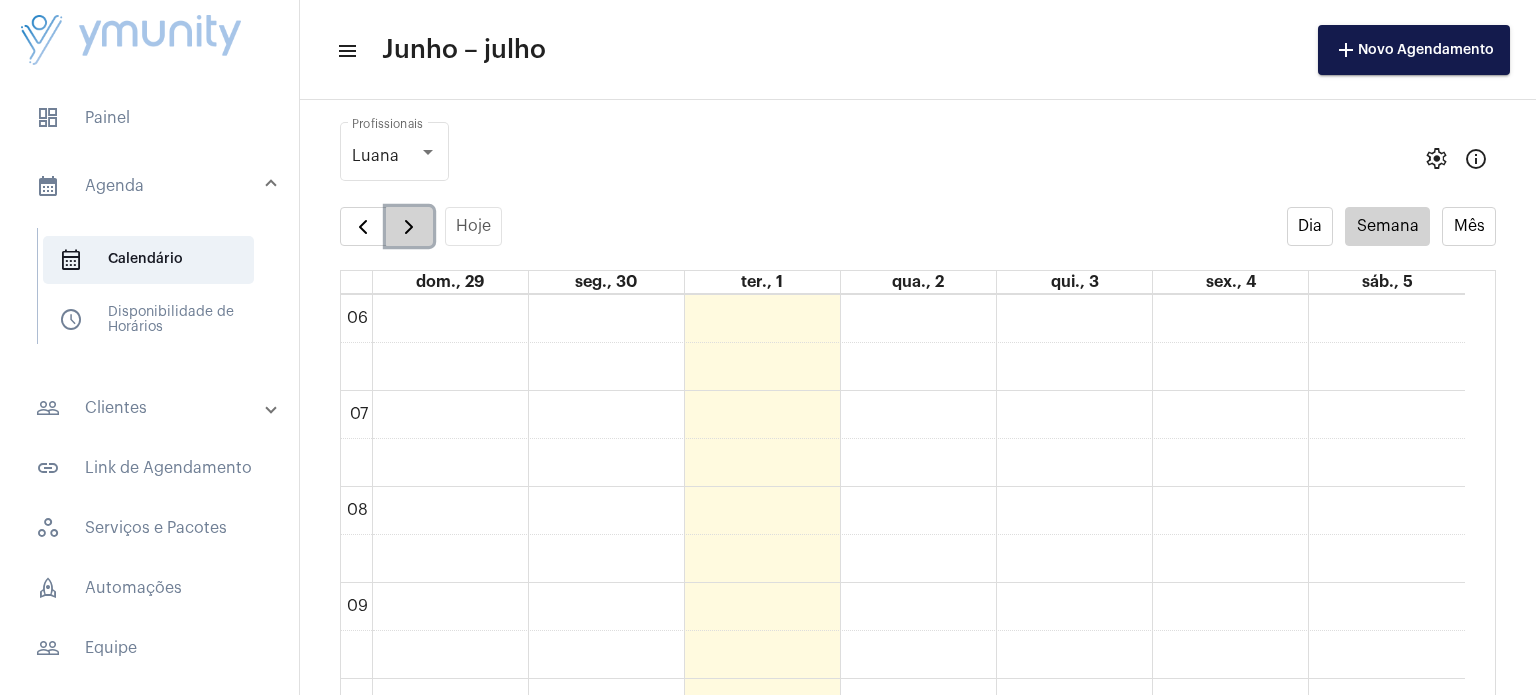 click 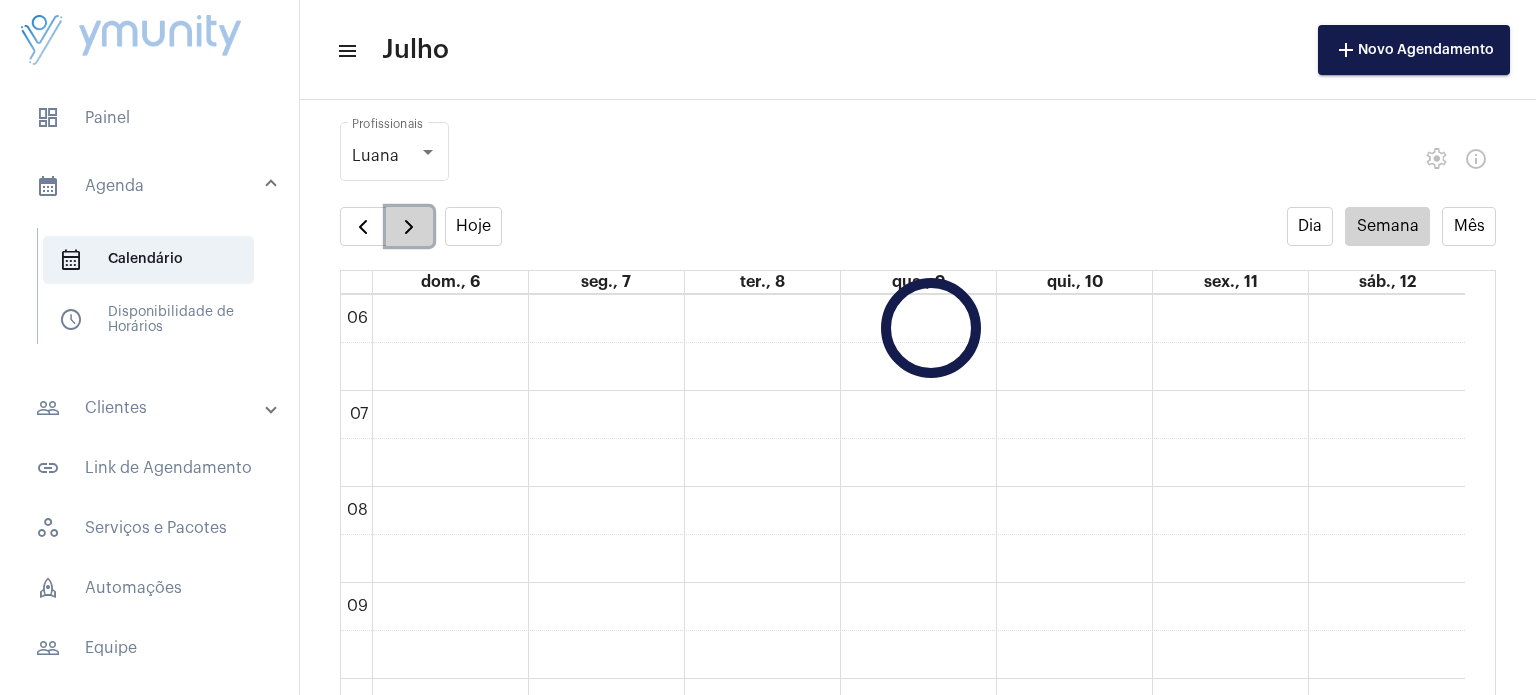 click 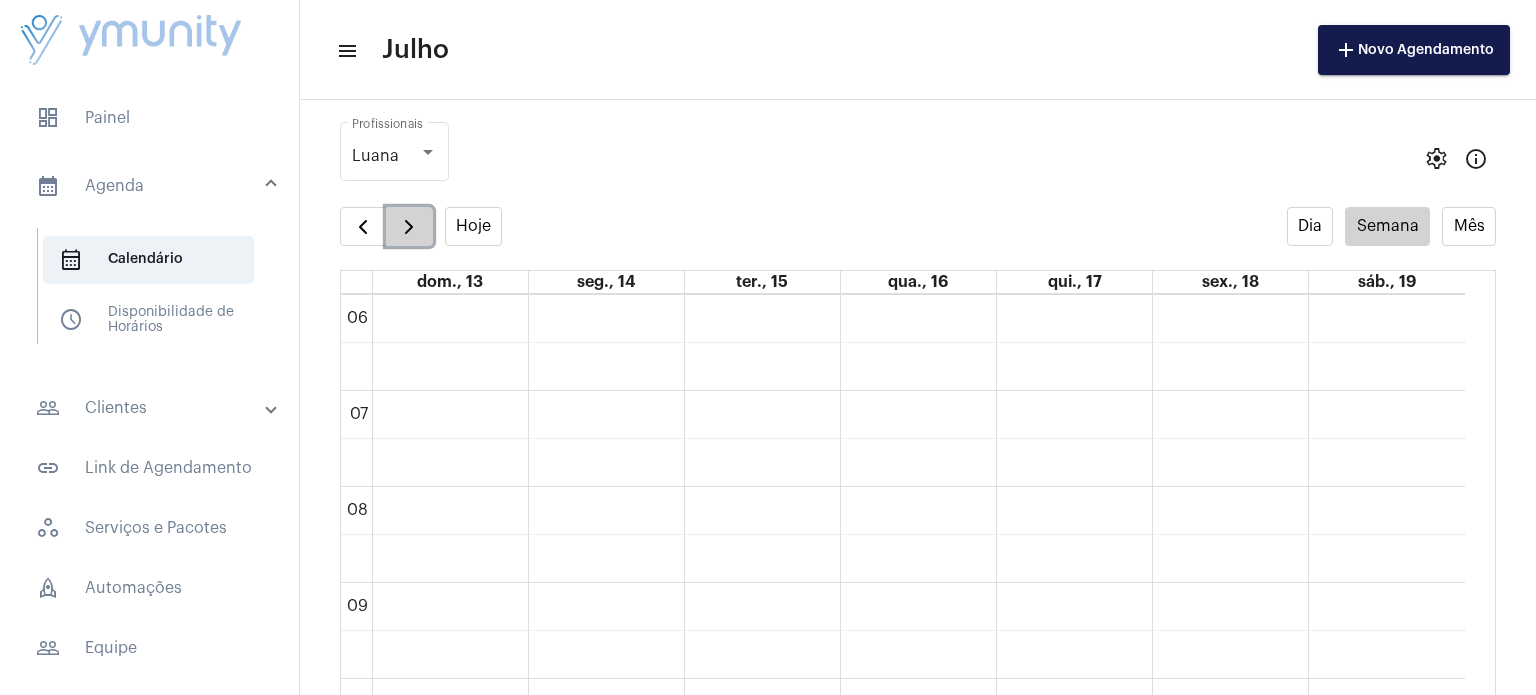 click 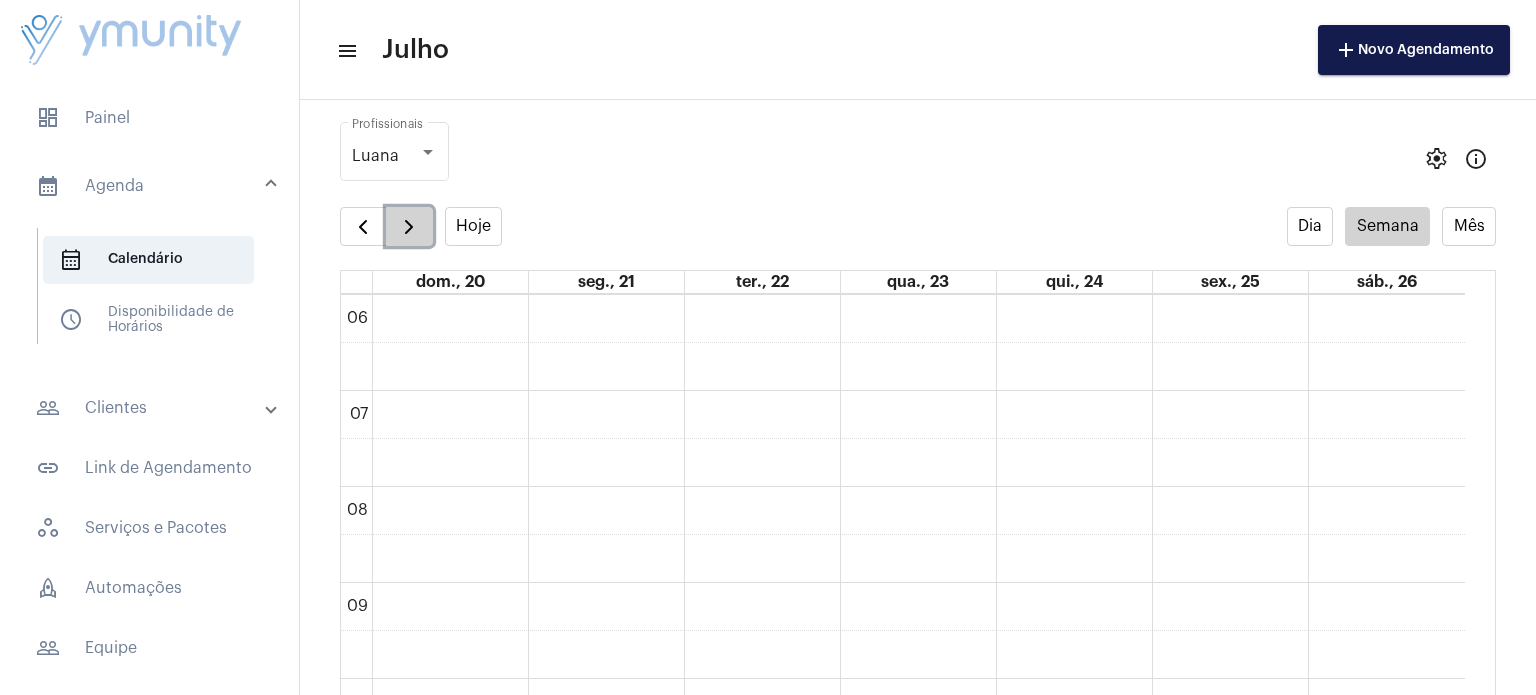 click 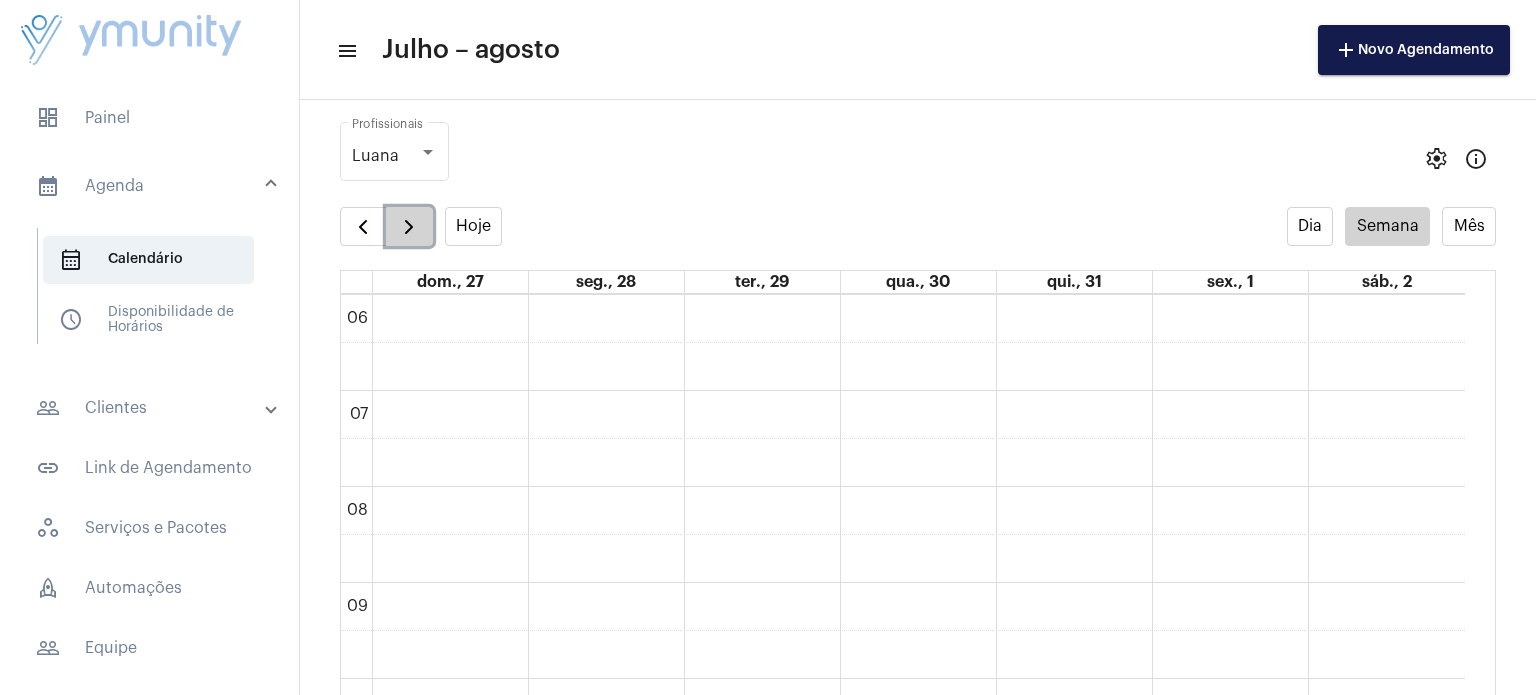 click 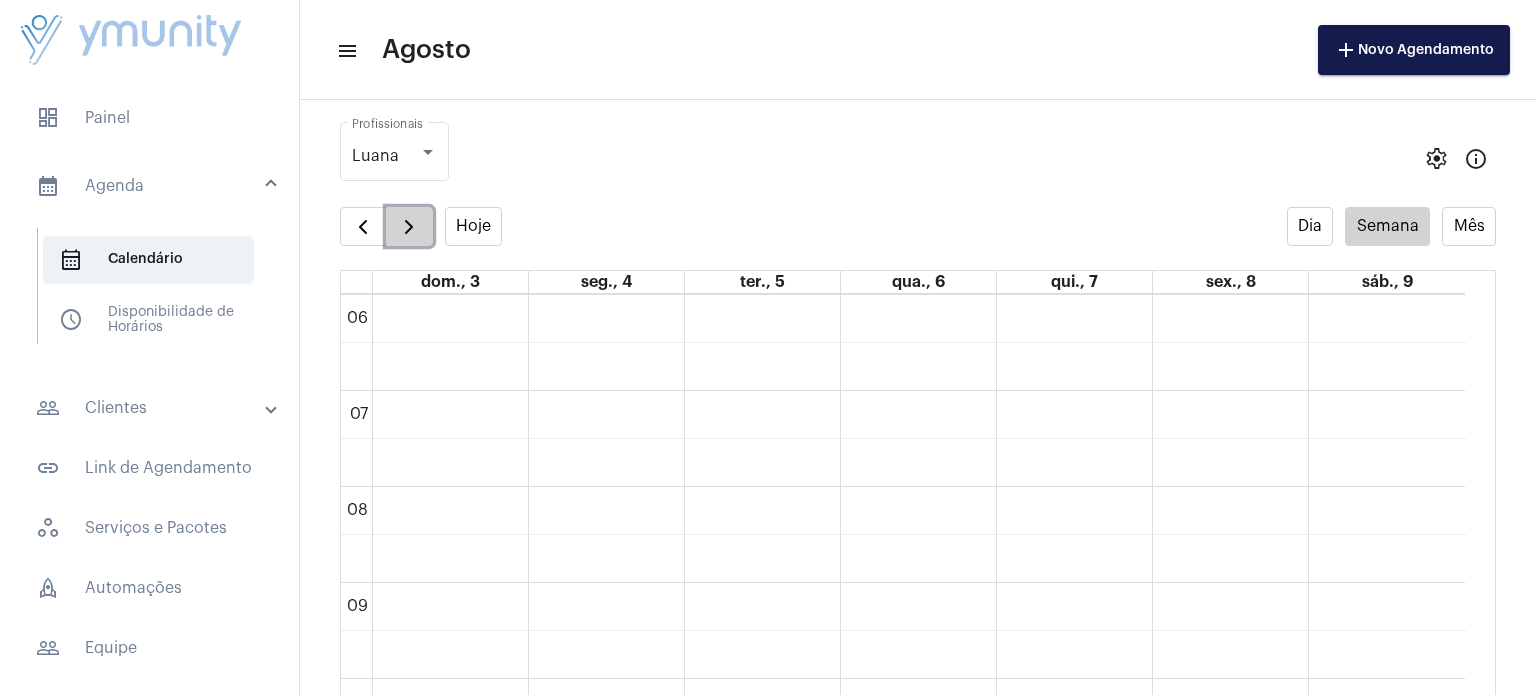 click 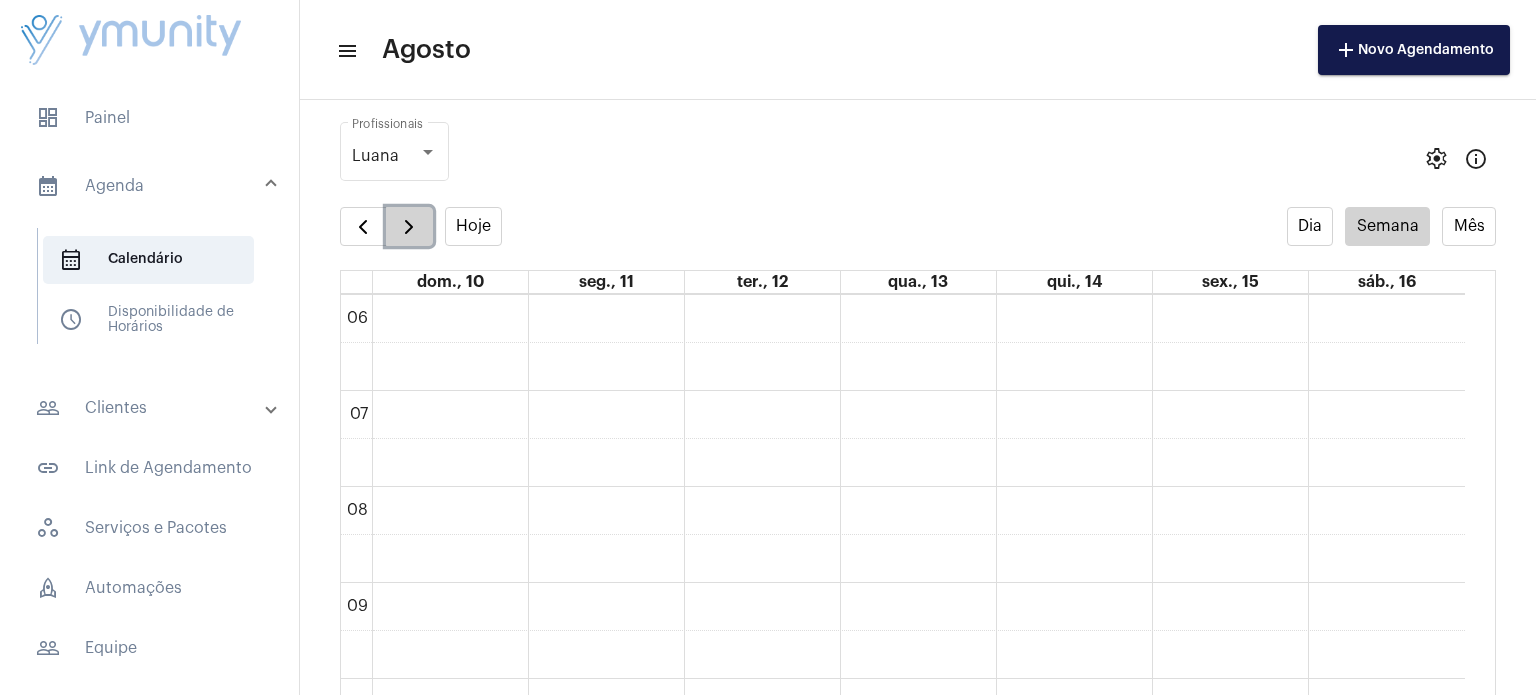 click 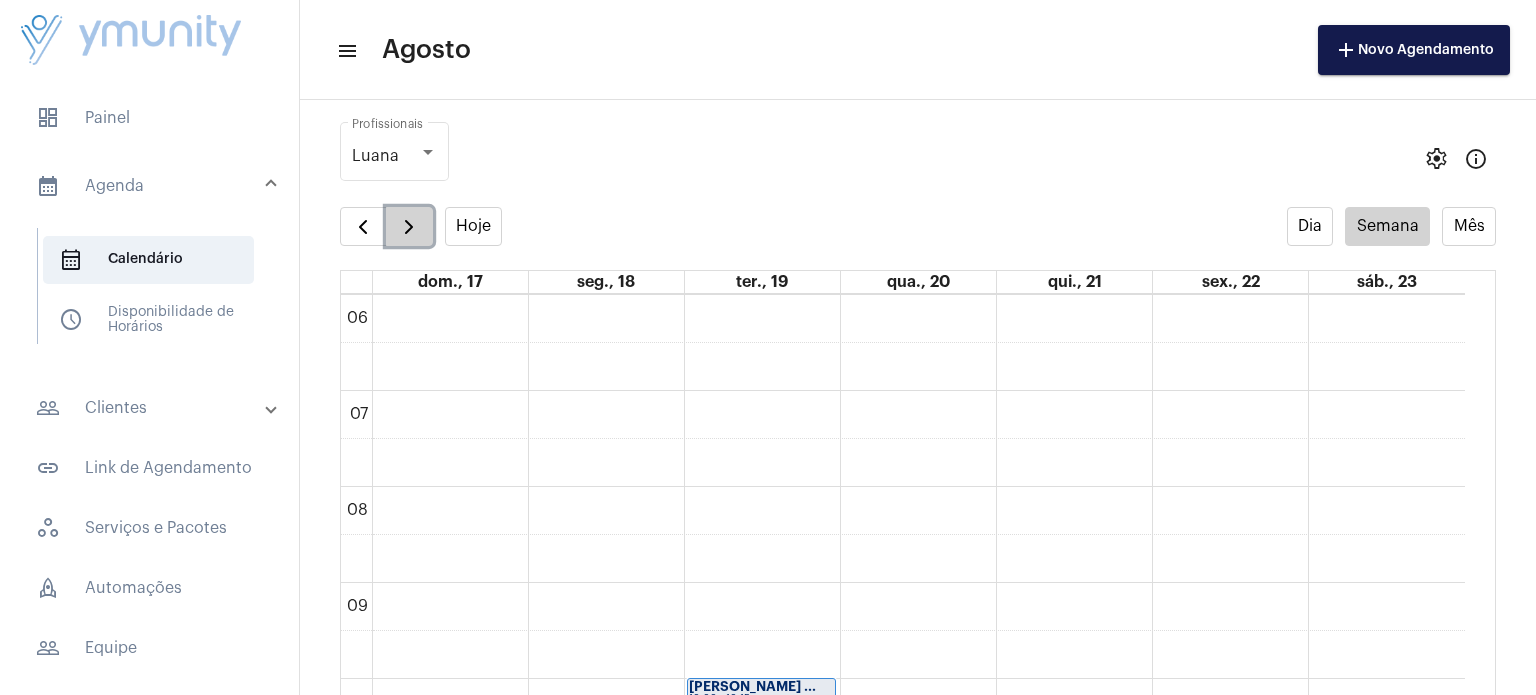 click 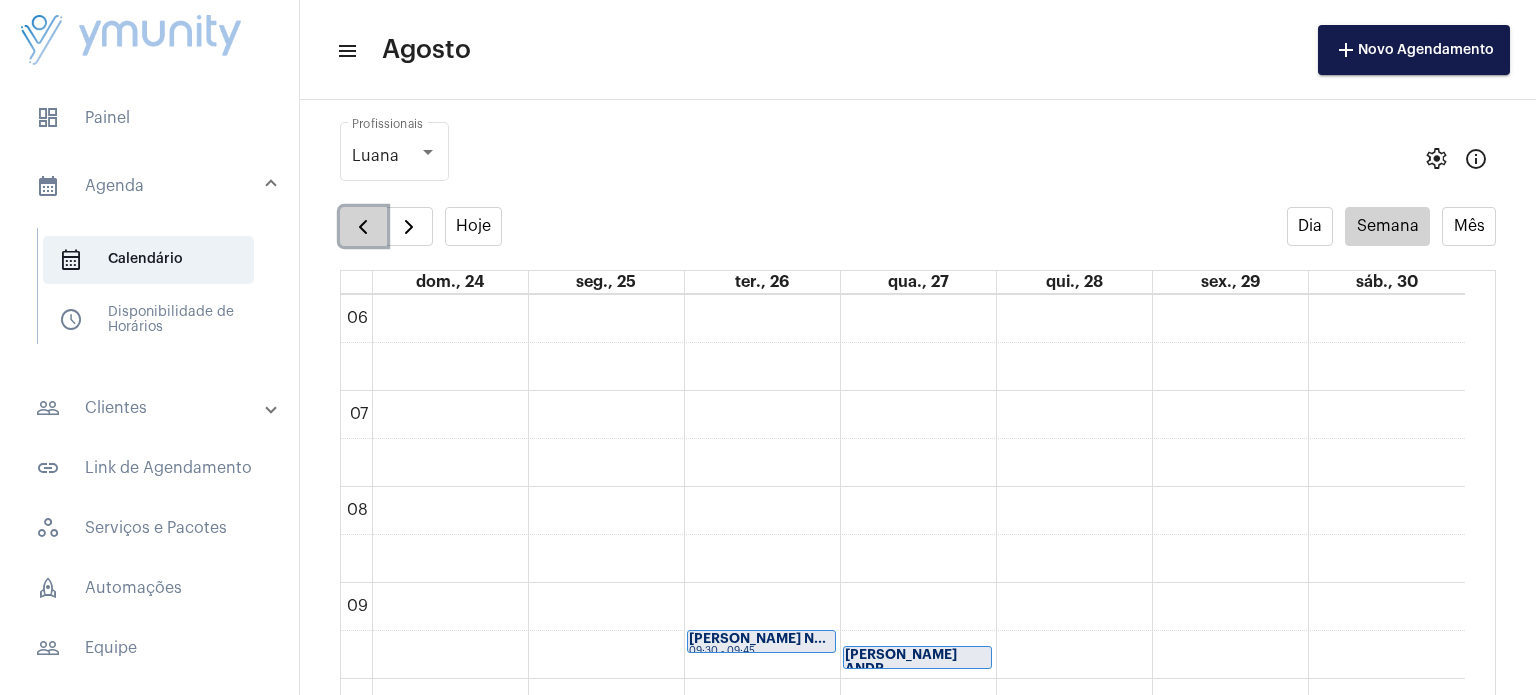 click 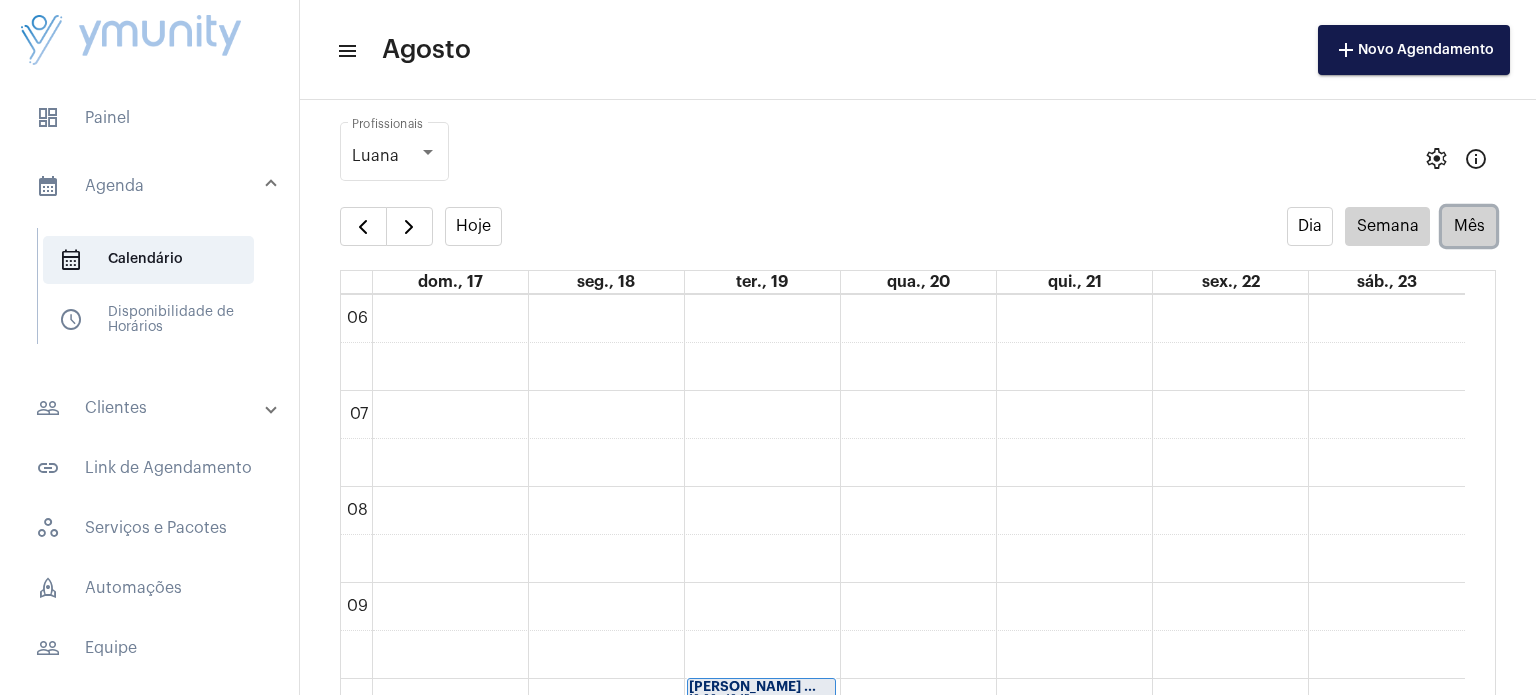 click on "Mês" 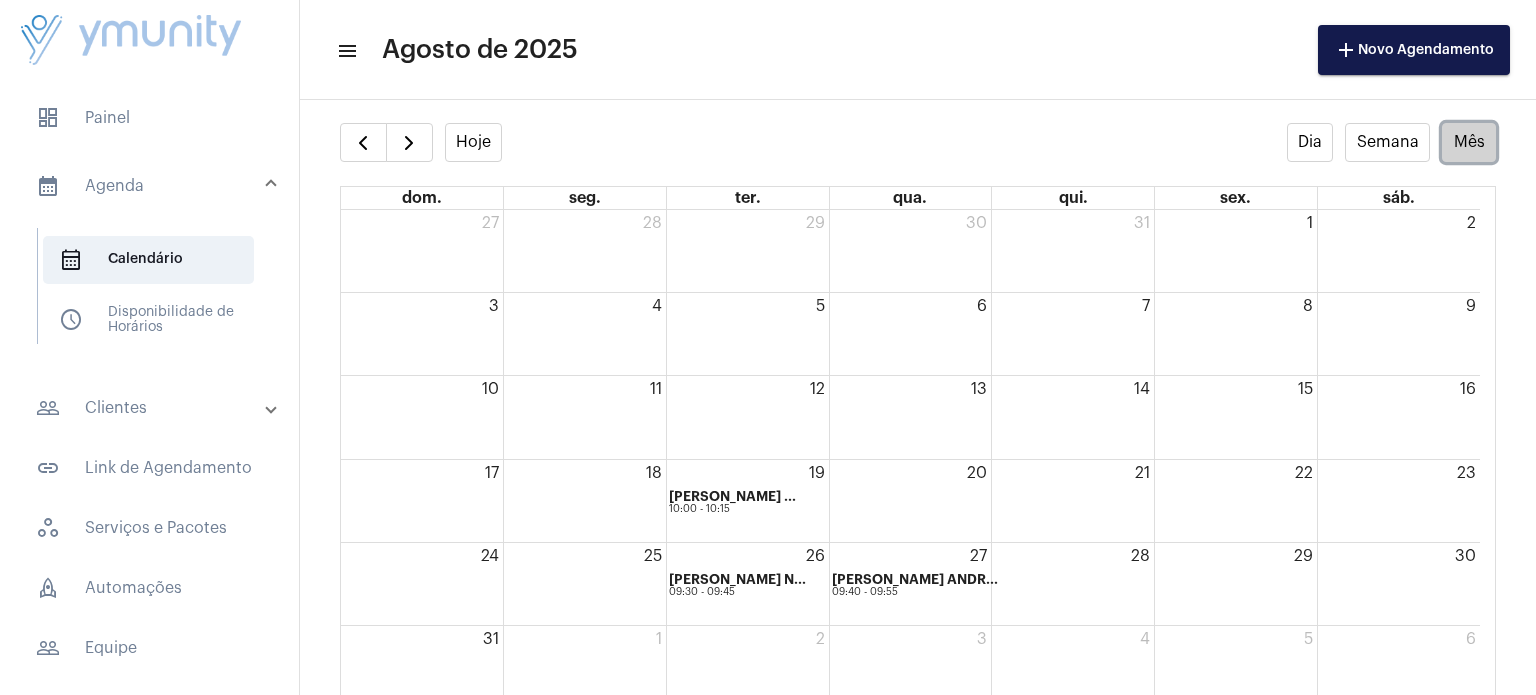 scroll, scrollTop: 96, scrollLeft: 0, axis: vertical 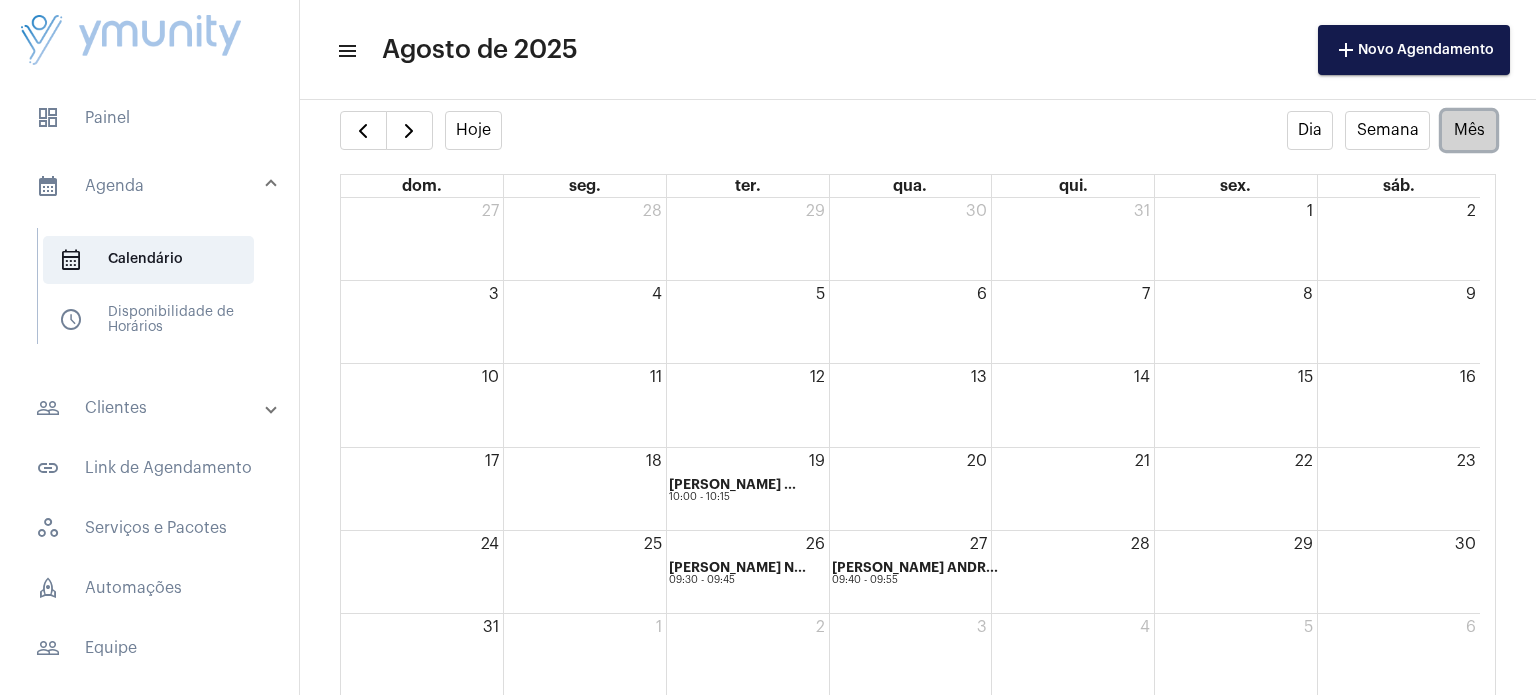 click on "26
[PERSON_NAME] N...
09:30 - 09:45" 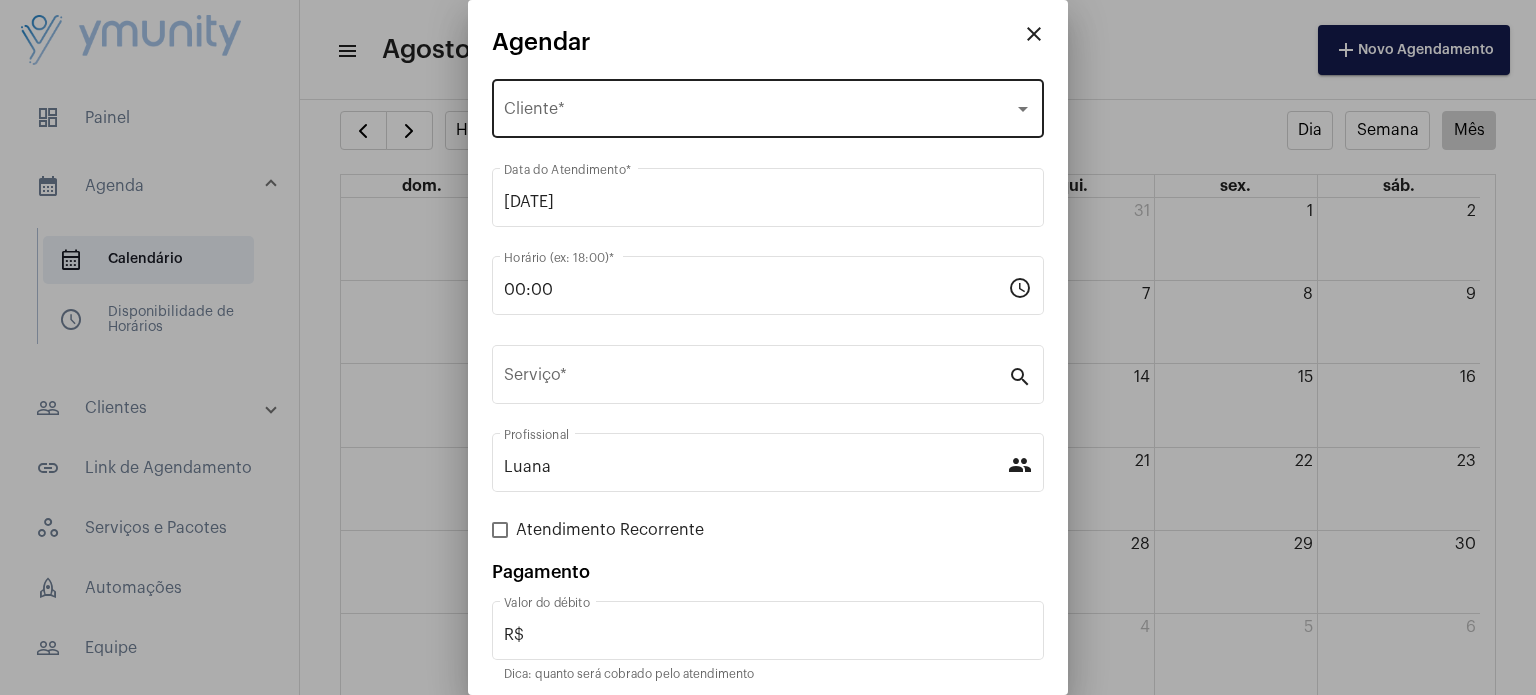click on "Selecione o Cliente Cliente  *" at bounding box center (768, 106) 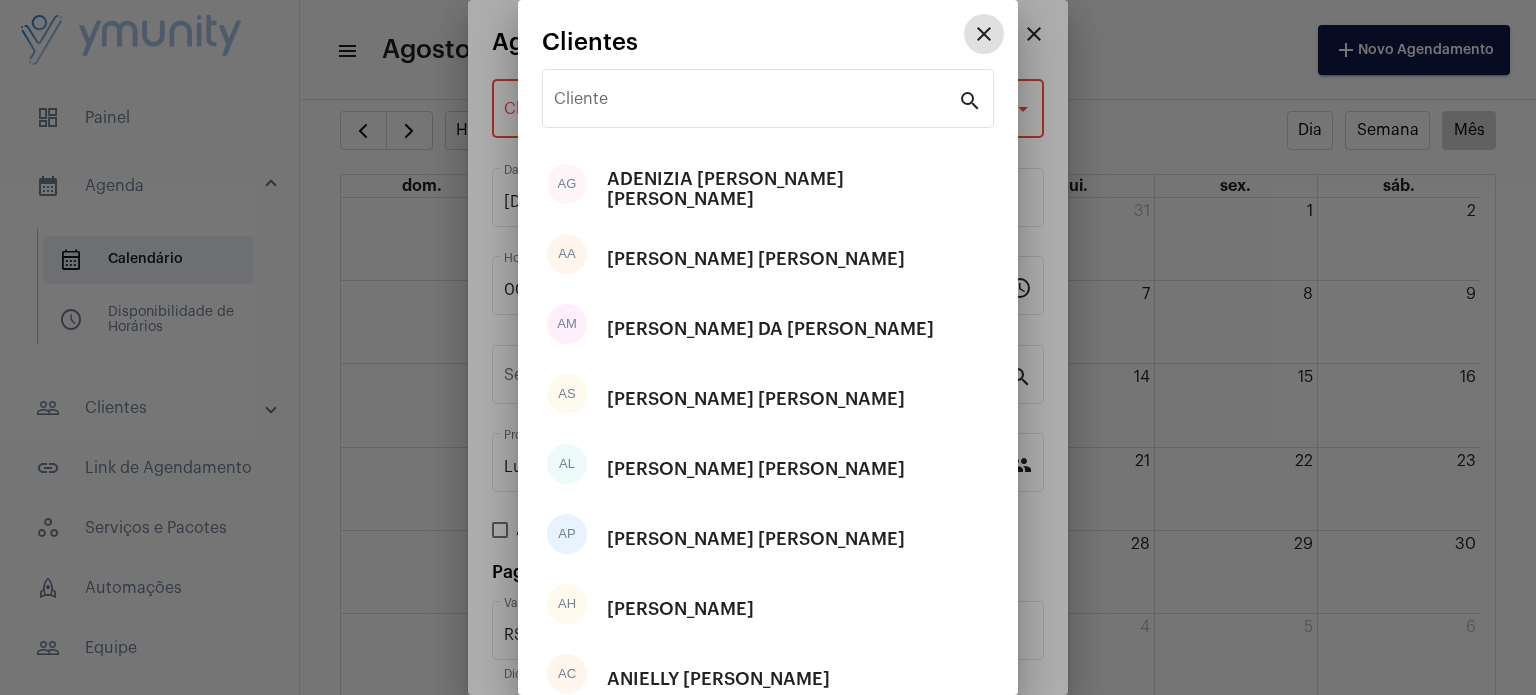 type 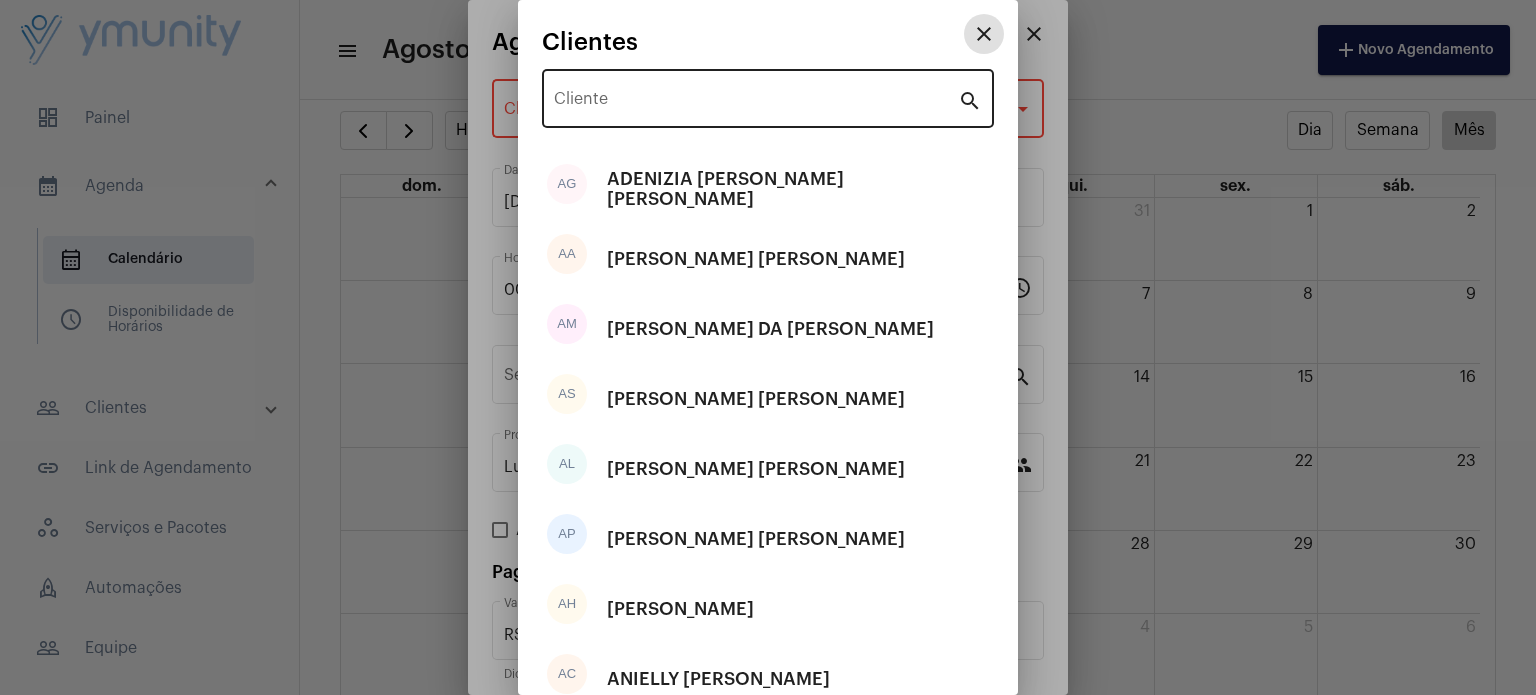 click on "Cliente" at bounding box center (756, 103) 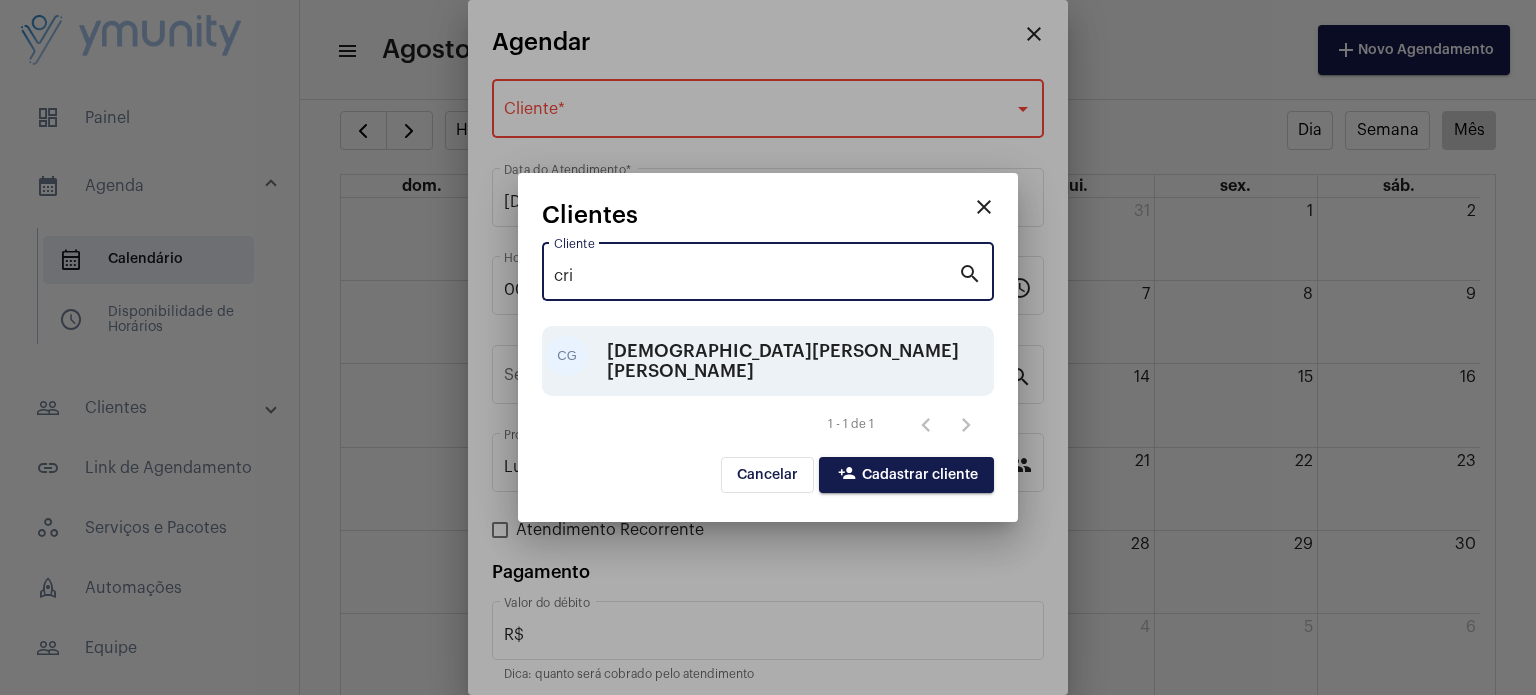 type on "cri" 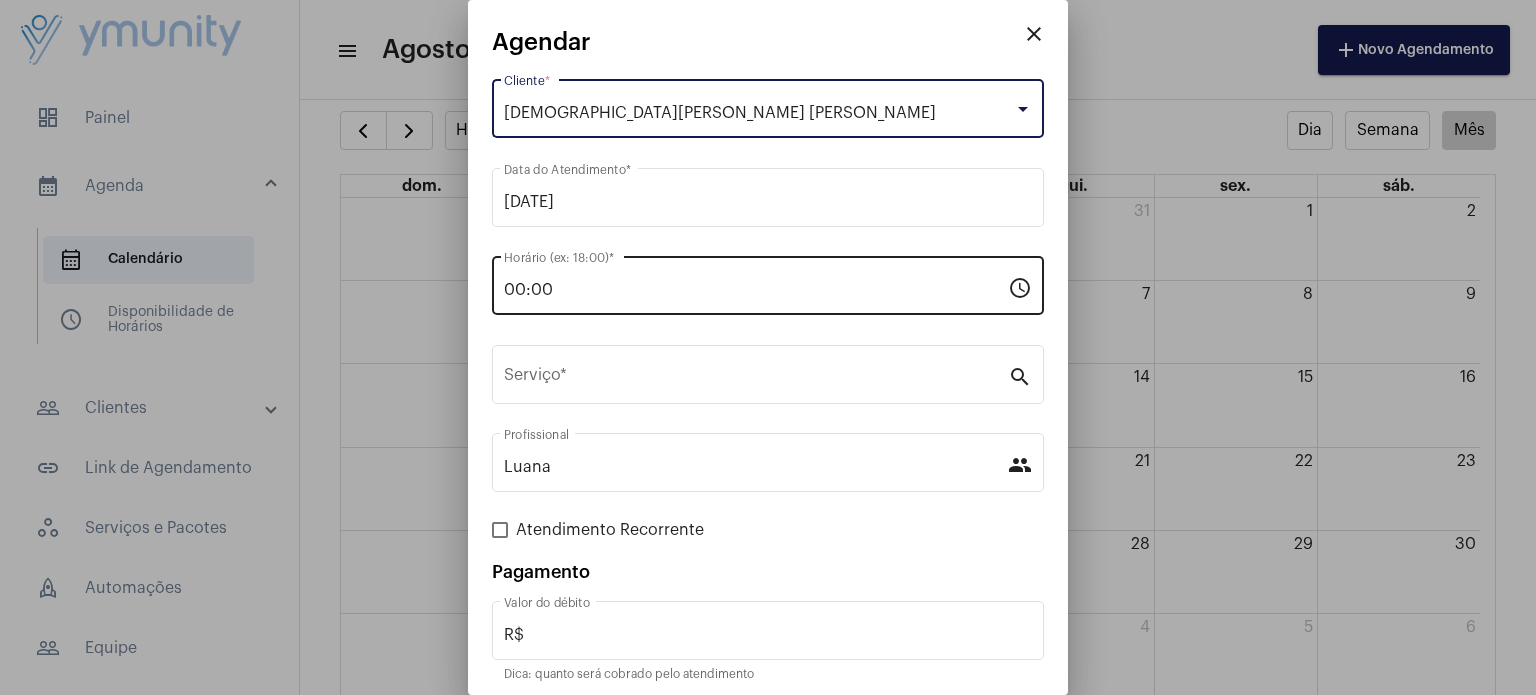 click on "00:00 Horário (ex: 18:00)  *" at bounding box center [756, 283] 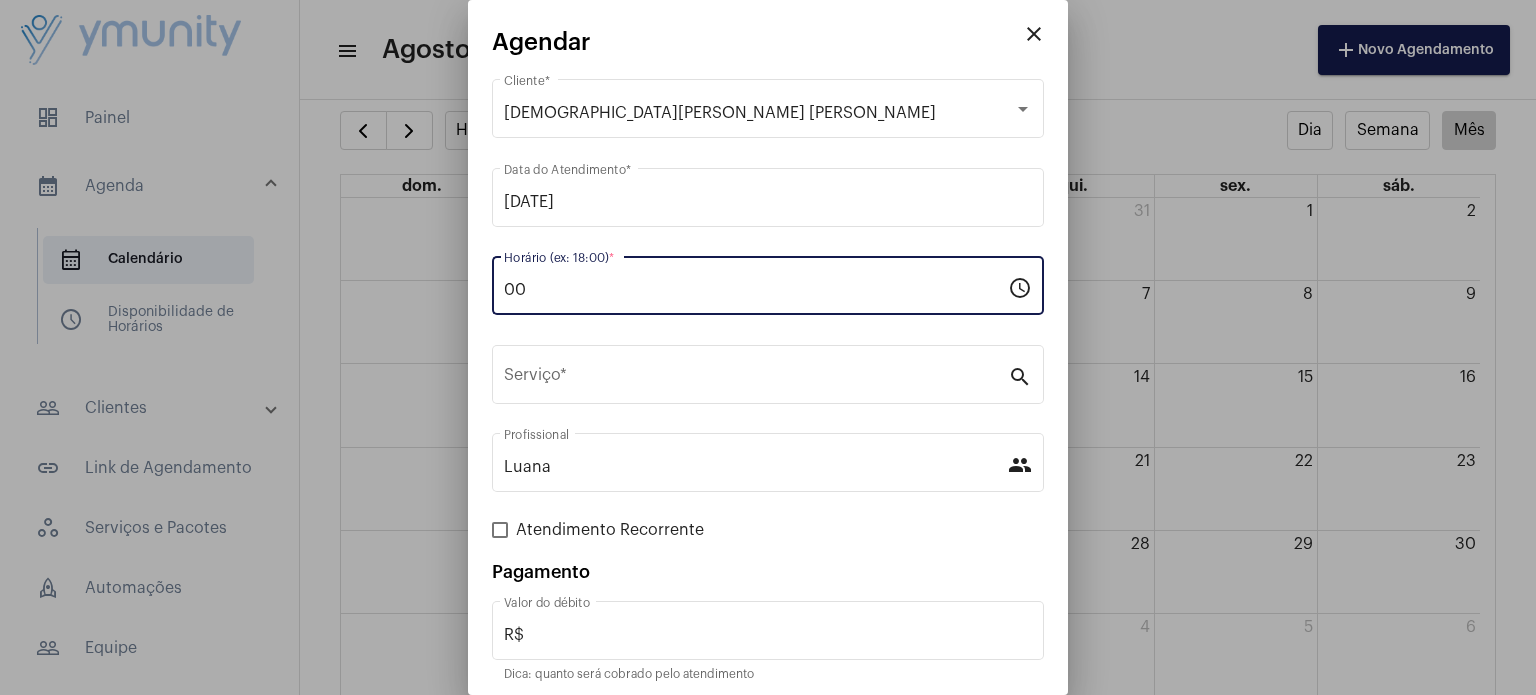 type on "0" 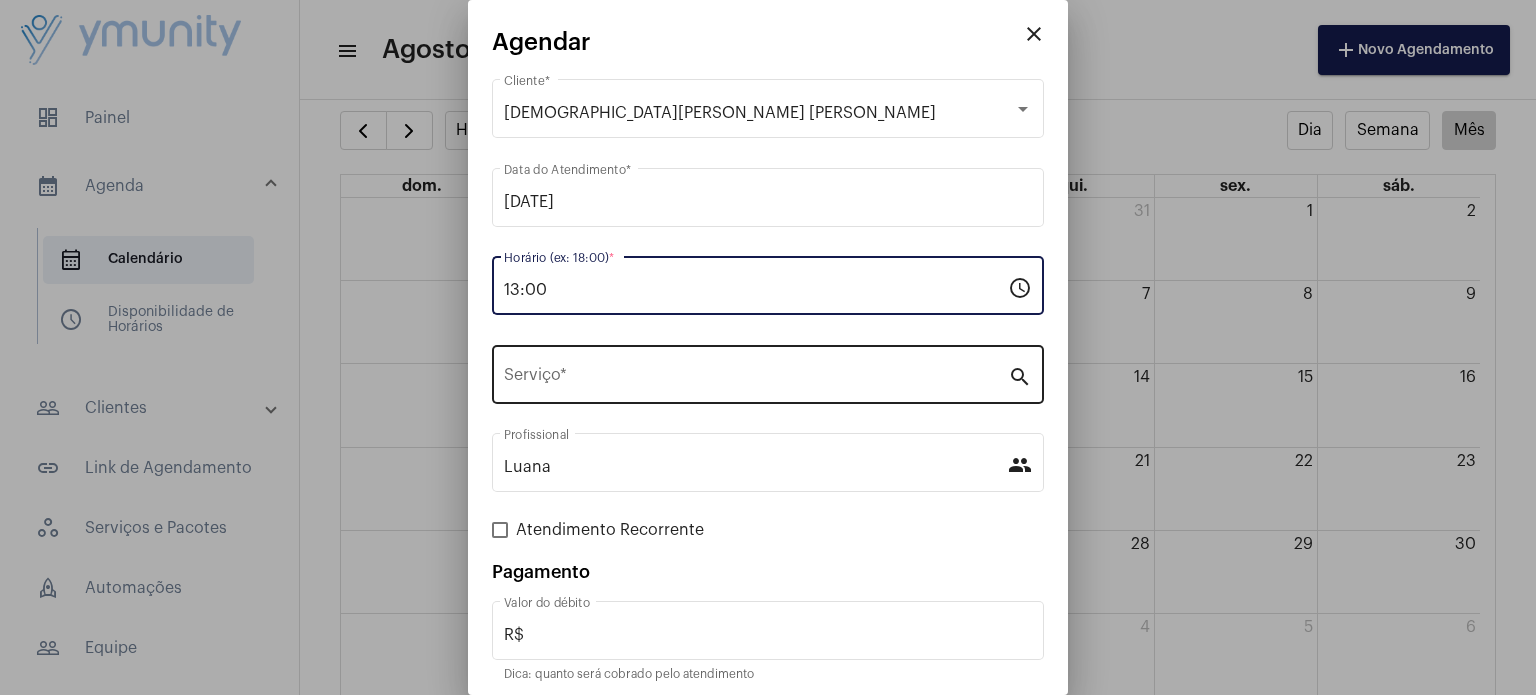 type on "13:00" 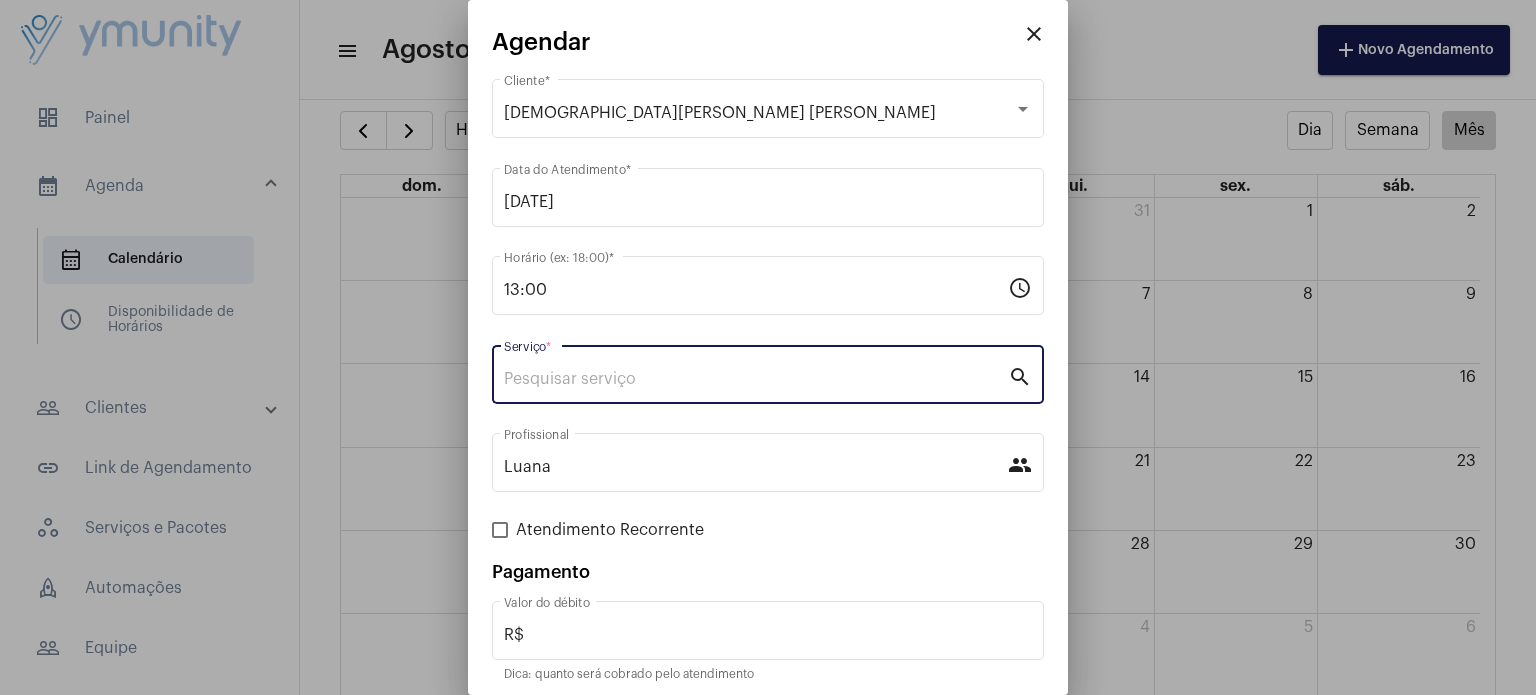 click on "Serviço  *" at bounding box center (756, 379) 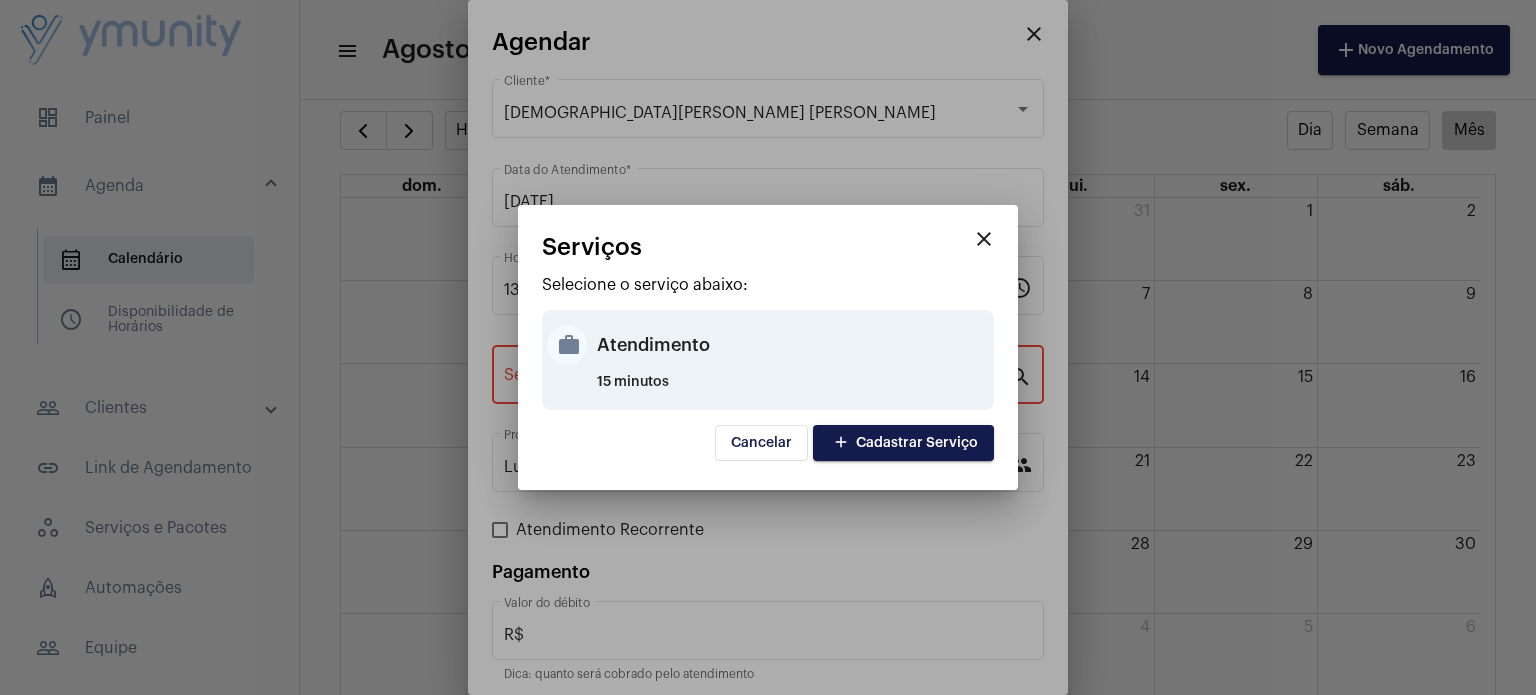 click on "15 minutos" at bounding box center (793, 390) 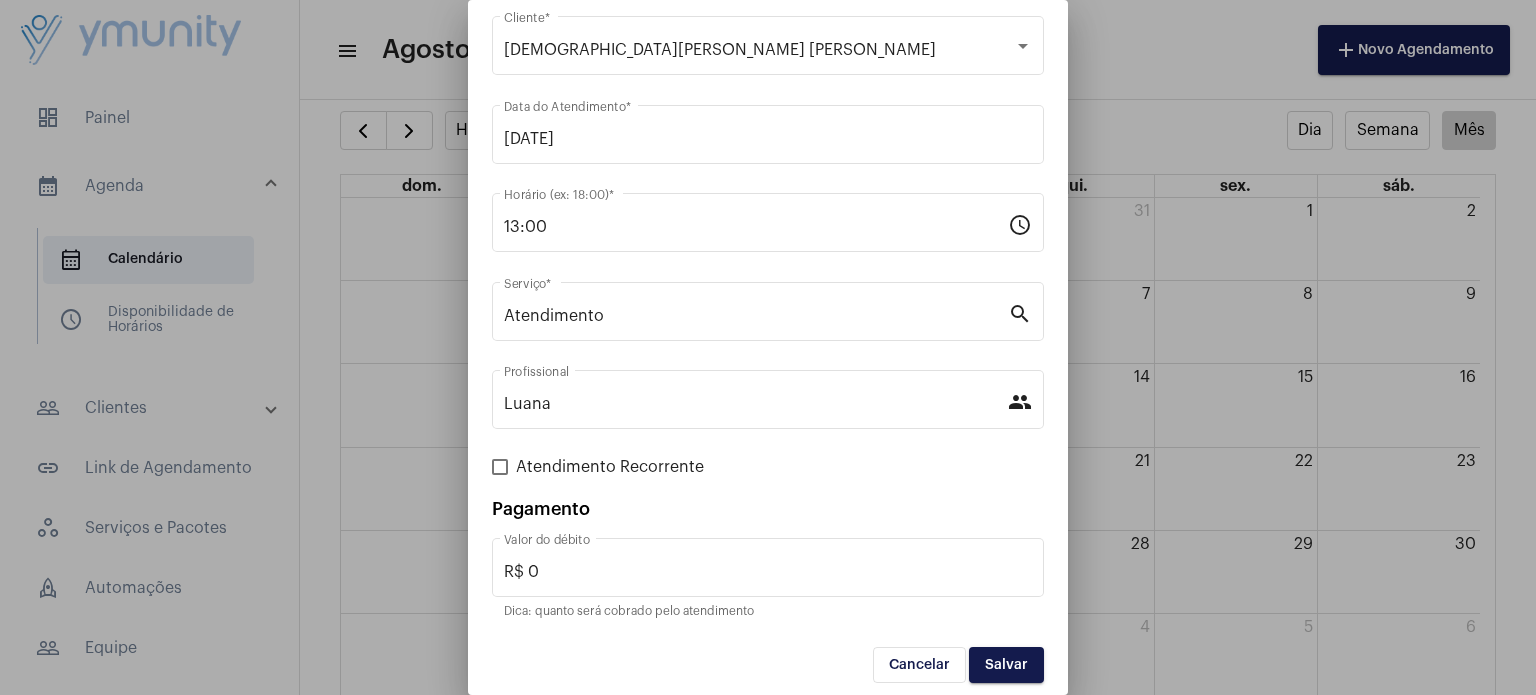scroll, scrollTop: 73, scrollLeft: 0, axis: vertical 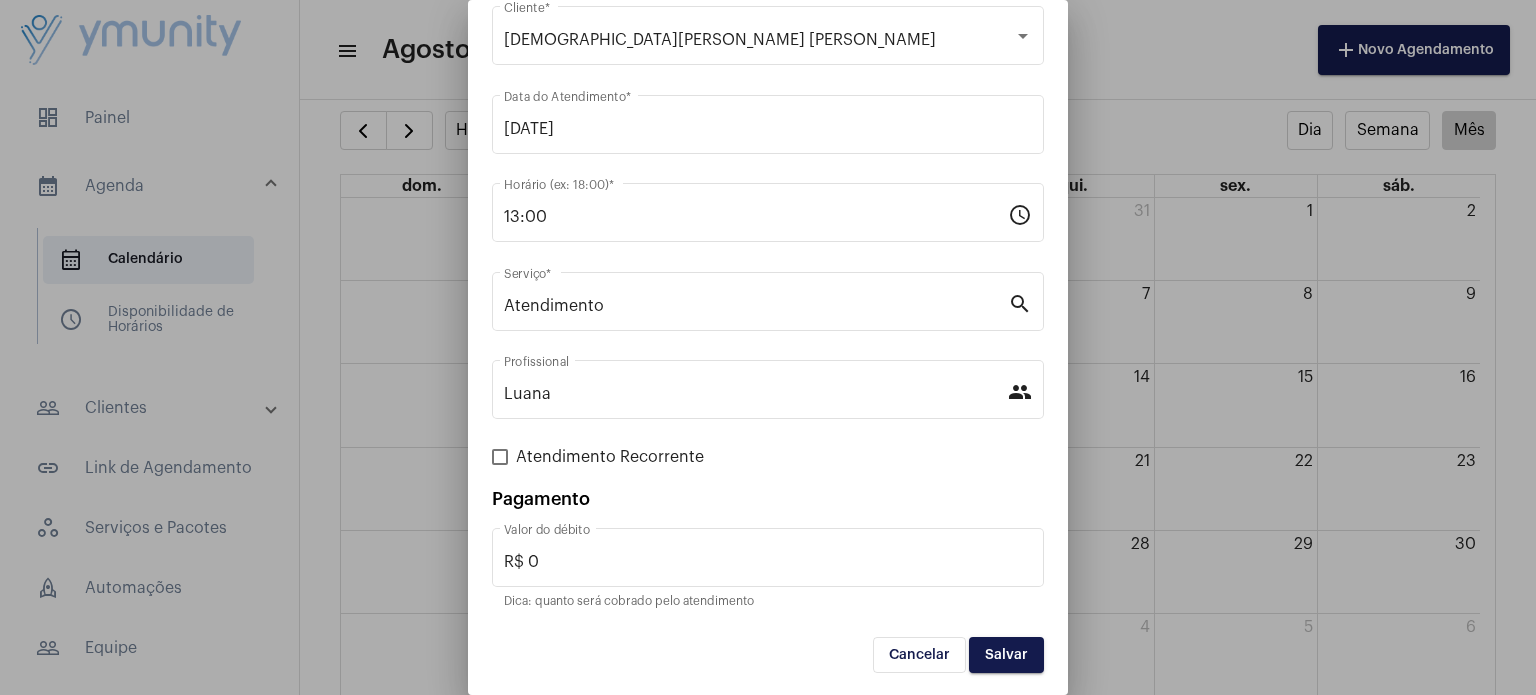 click on "Atendimento Recorrente" at bounding box center [610, 457] 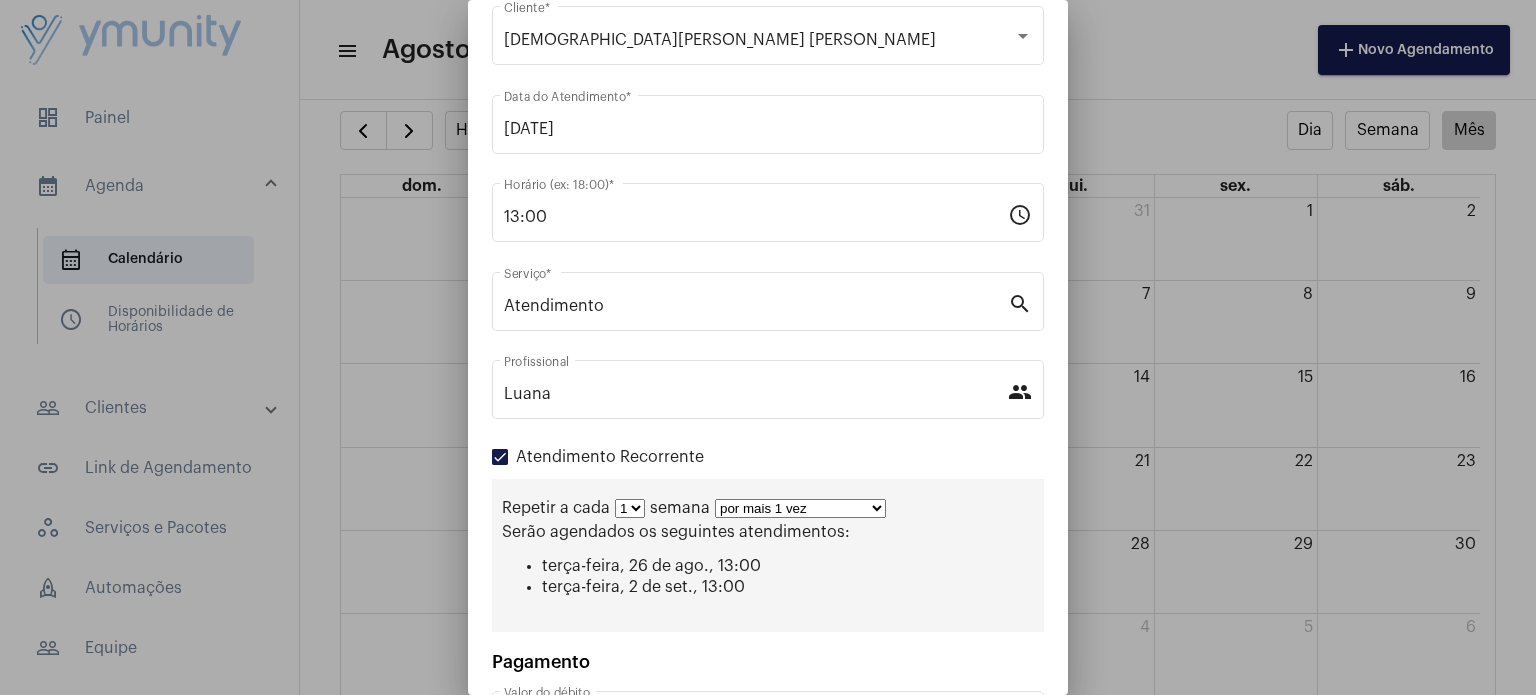 click on "1 2 3 4 5 6 7 8" at bounding box center (630, 508) 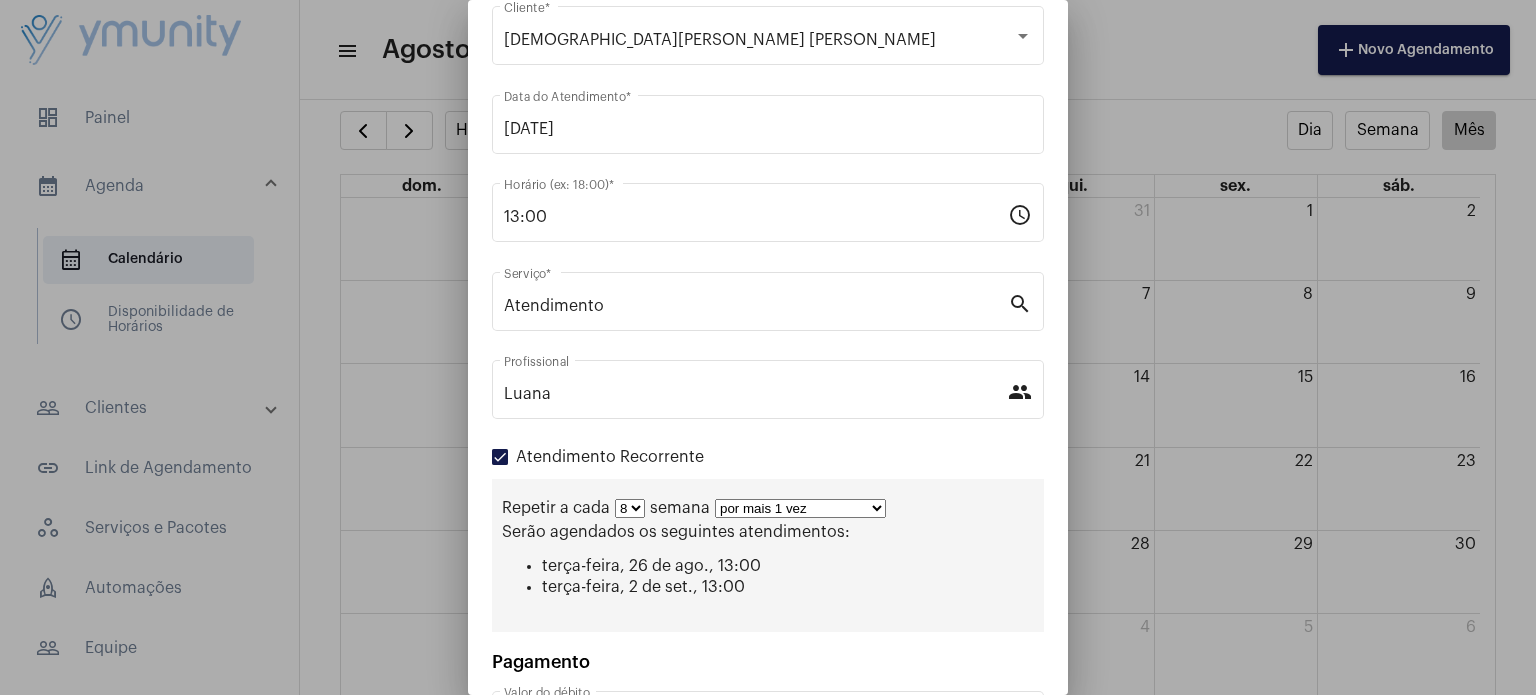 click on "1 2 3 4 5 6 7 8" at bounding box center [630, 508] 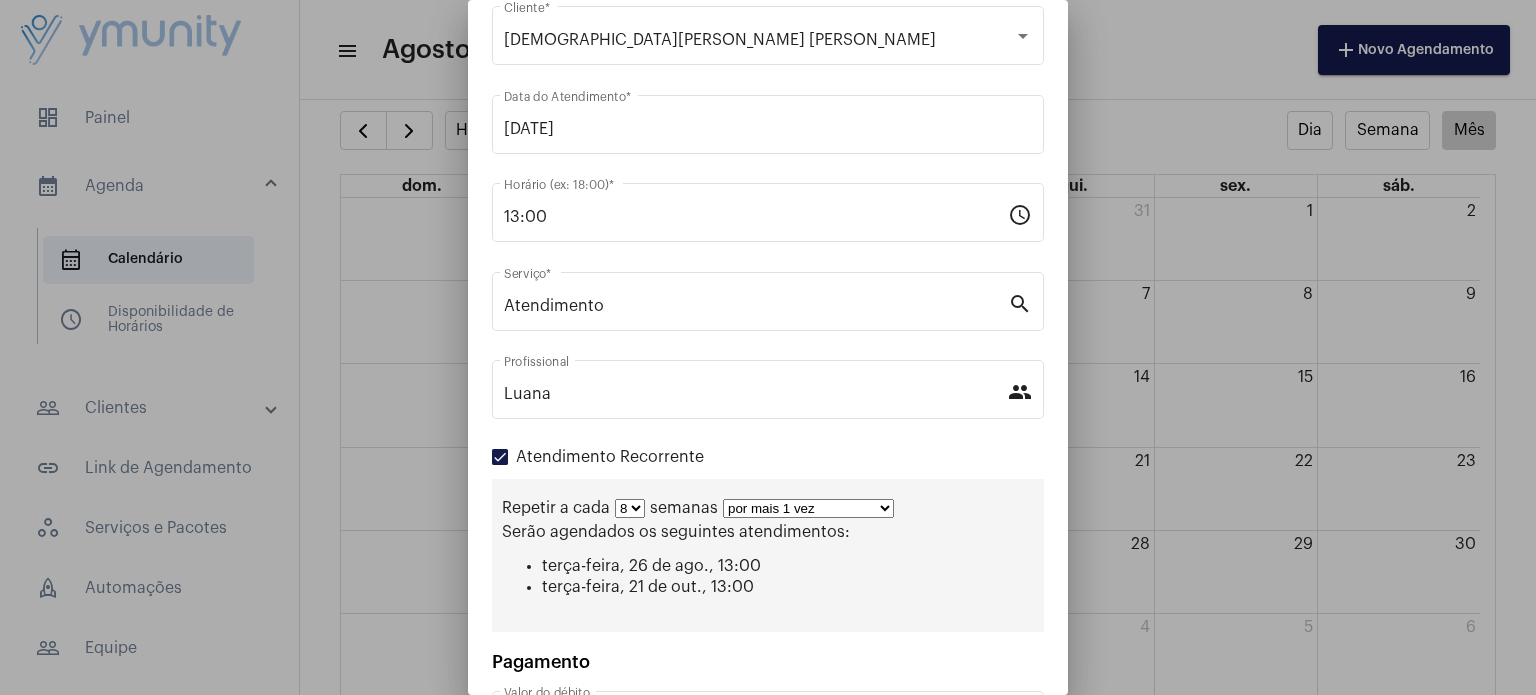 click on "por mais 1 vez por mais 2 vezes por mais 3 vezes por mais 4 vezes por mais 5 vezes por mais 6 vezes por mais 7 vezes por mais 8 vezes por mais 9 vezes por mais 10 vezes por tempo indeterminado" at bounding box center (808, 508) 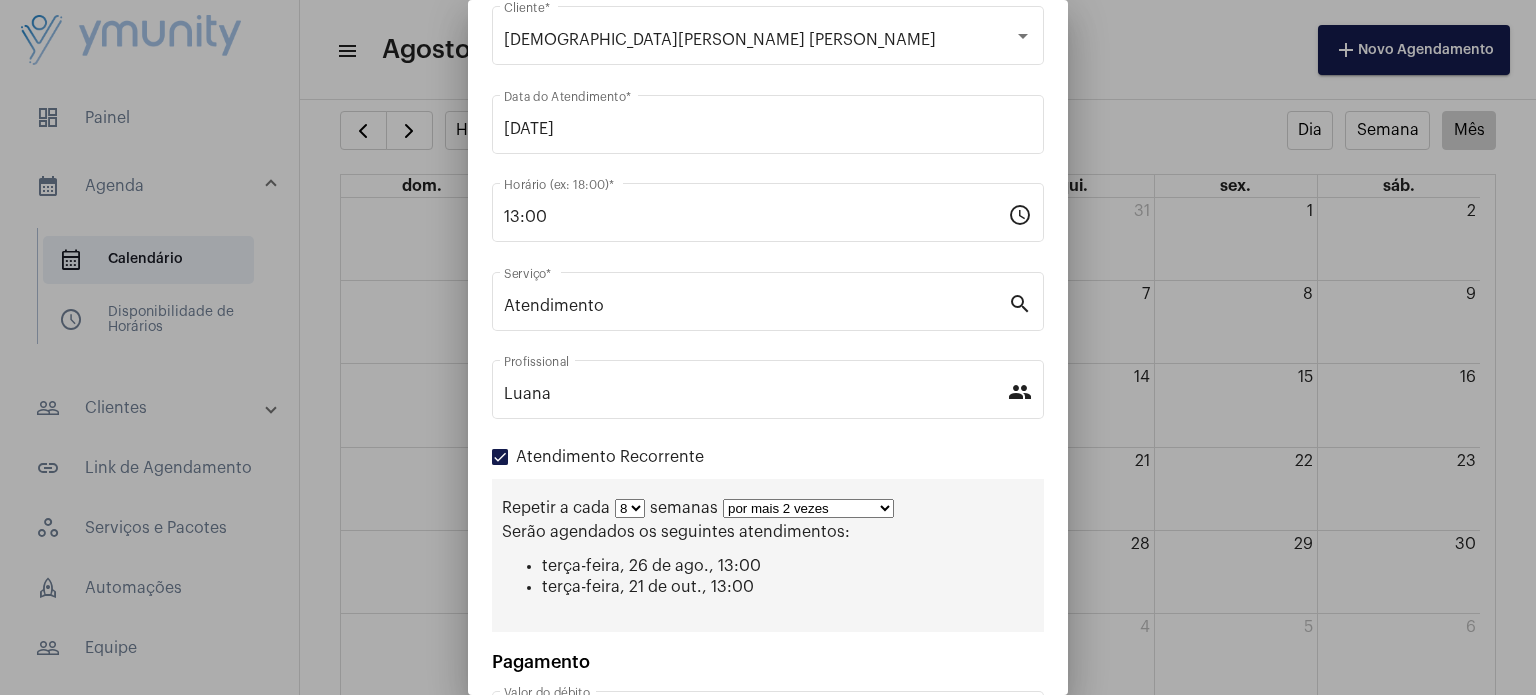 click on "por mais 1 vez por mais 2 vezes por mais 3 vezes por mais 4 vezes por mais 5 vezes por mais 6 vezes por mais 7 vezes por mais 8 vezes por mais 9 vezes por mais 10 vezes por tempo indeterminado" at bounding box center [808, 508] 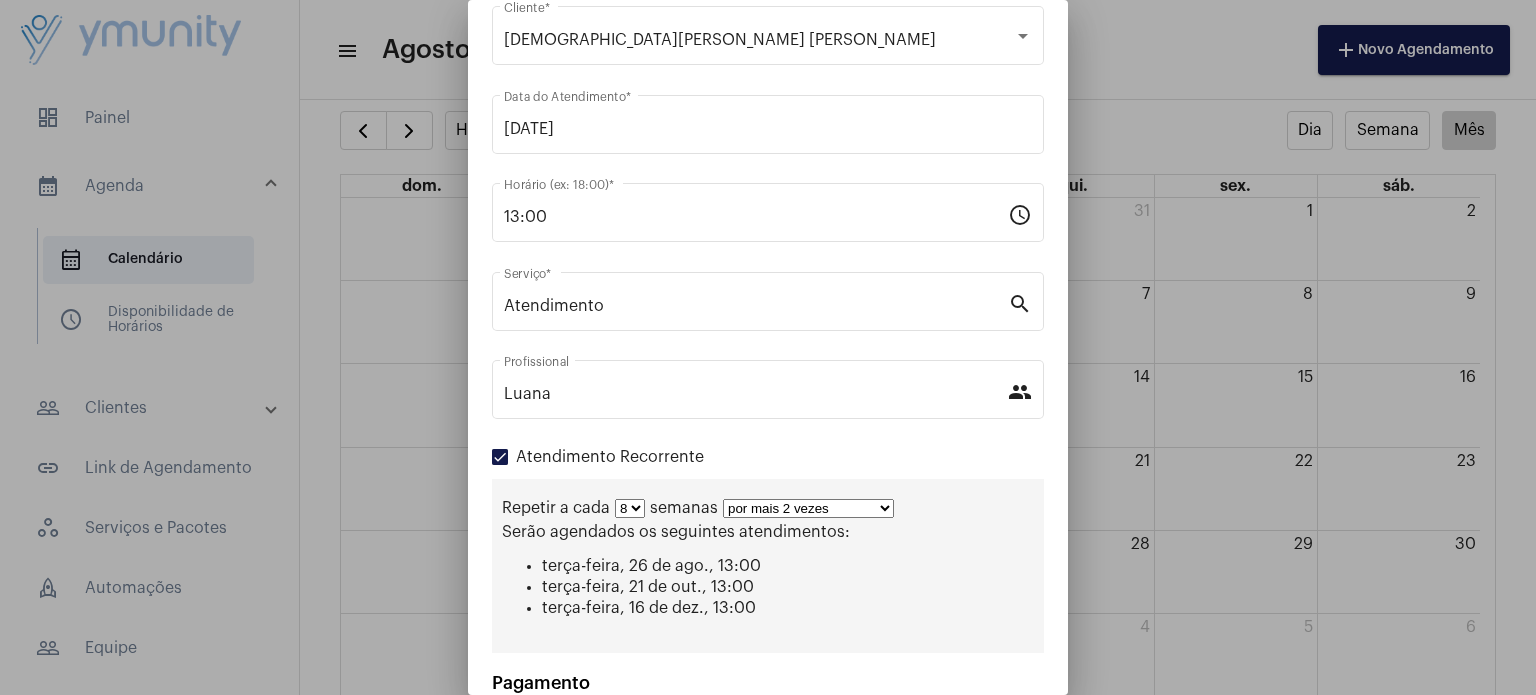scroll, scrollTop: 255, scrollLeft: 0, axis: vertical 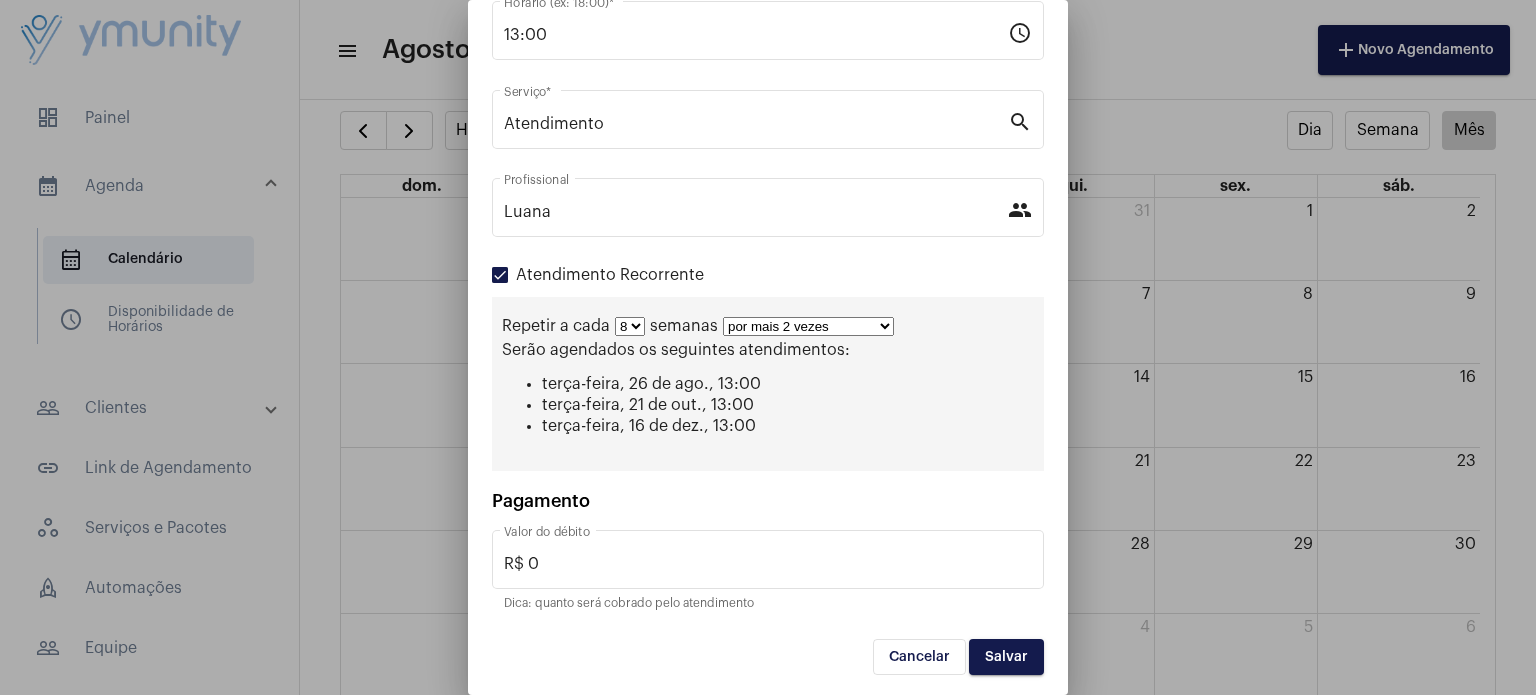click on "Salvar" at bounding box center (1006, 657) 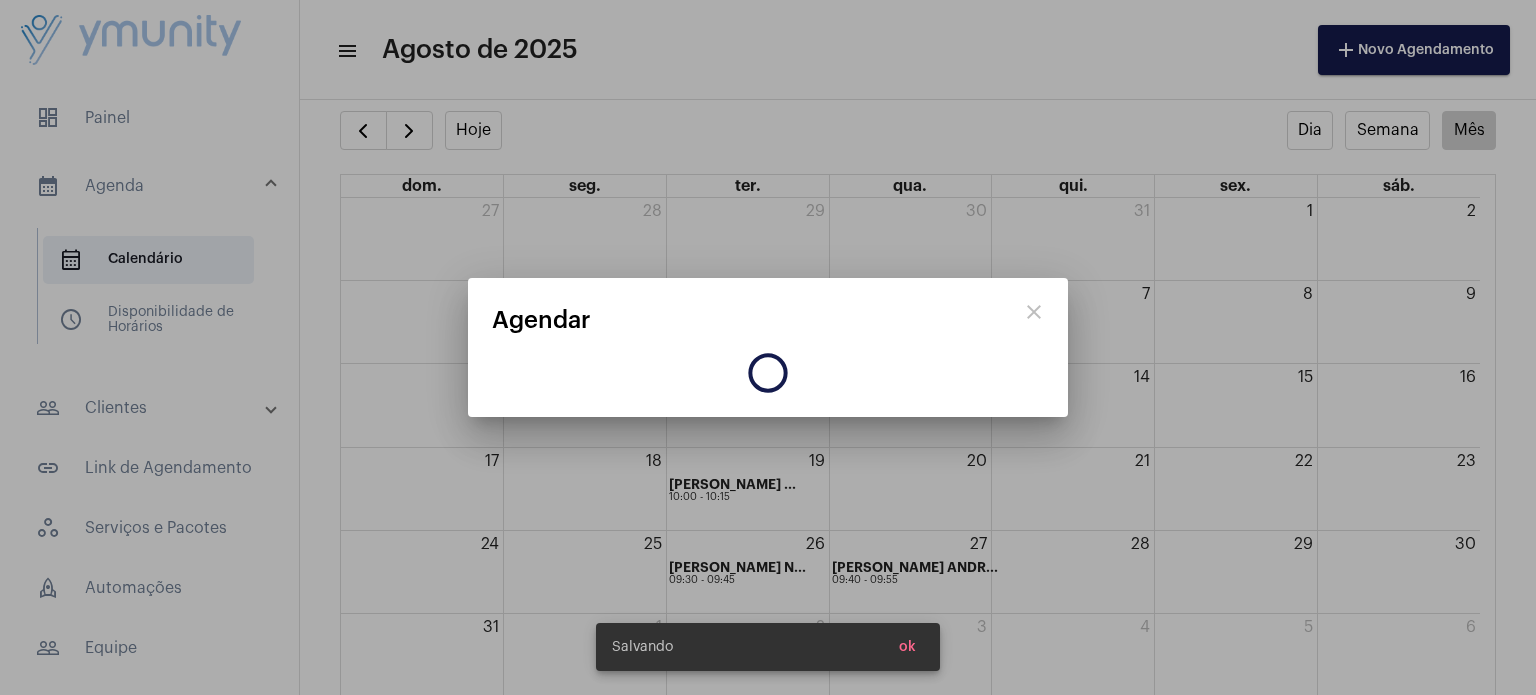 scroll, scrollTop: 0, scrollLeft: 0, axis: both 